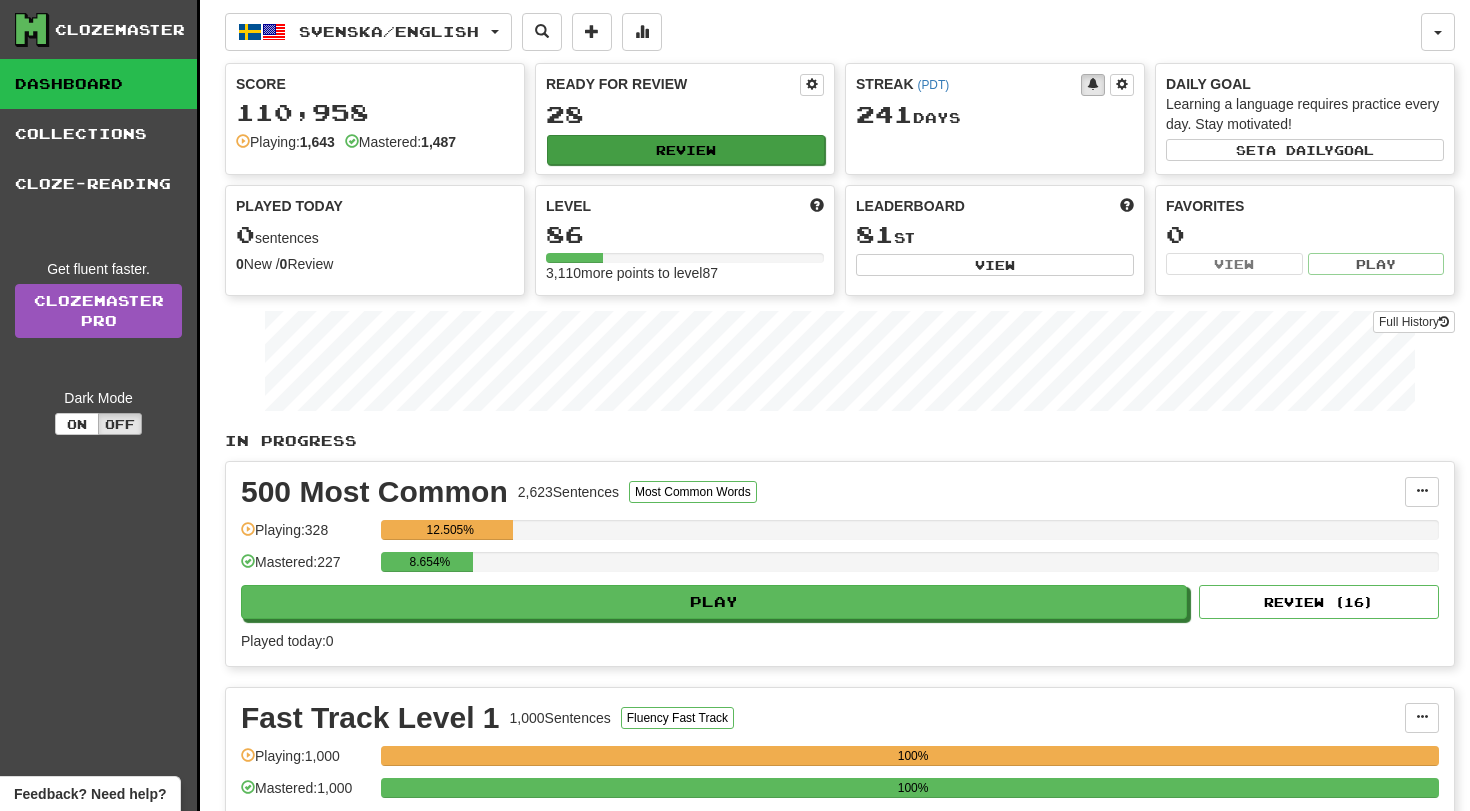 scroll, scrollTop: 0, scrollLeft: 0, axis: both 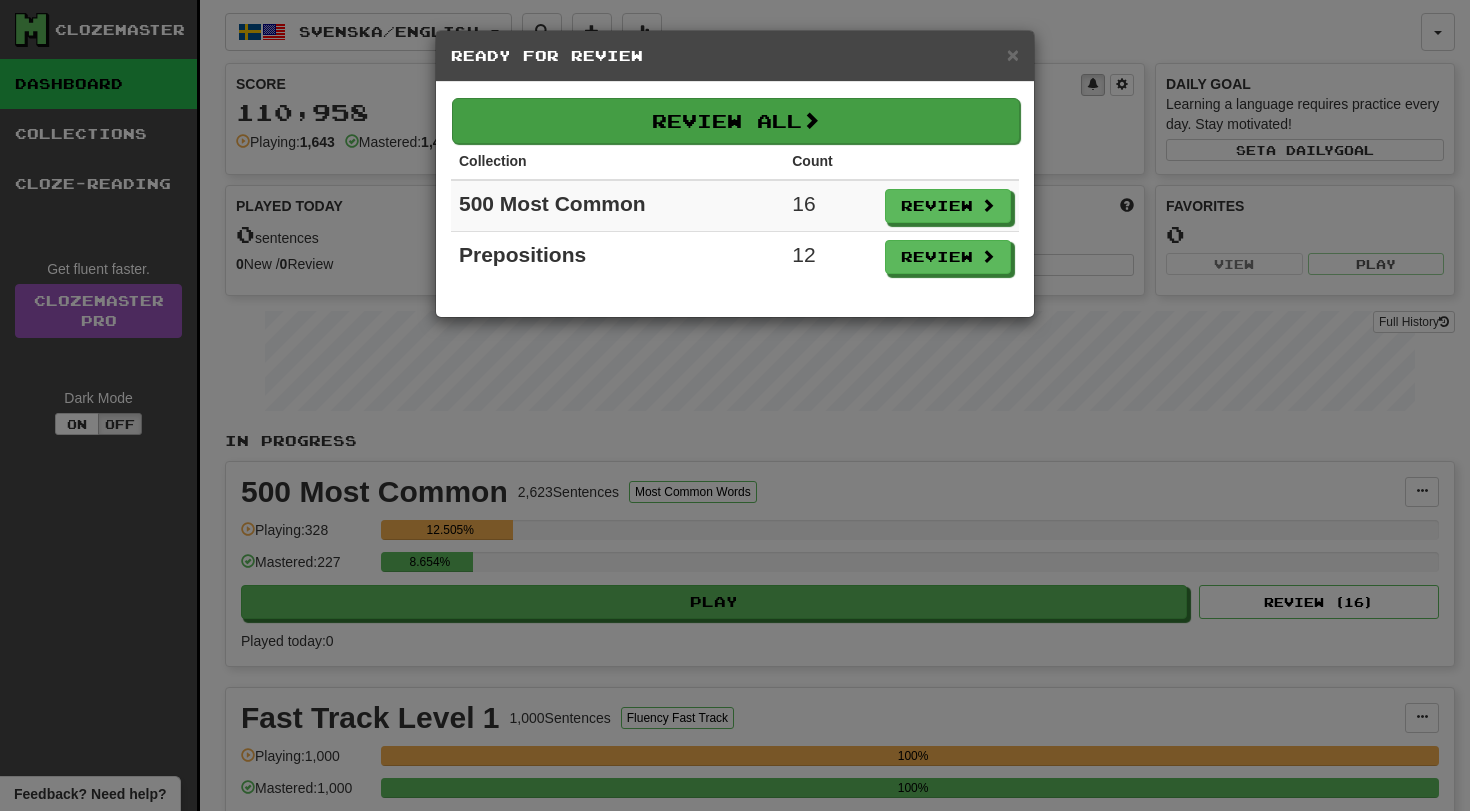 click on "Review All" at bounding box center (736, 121) 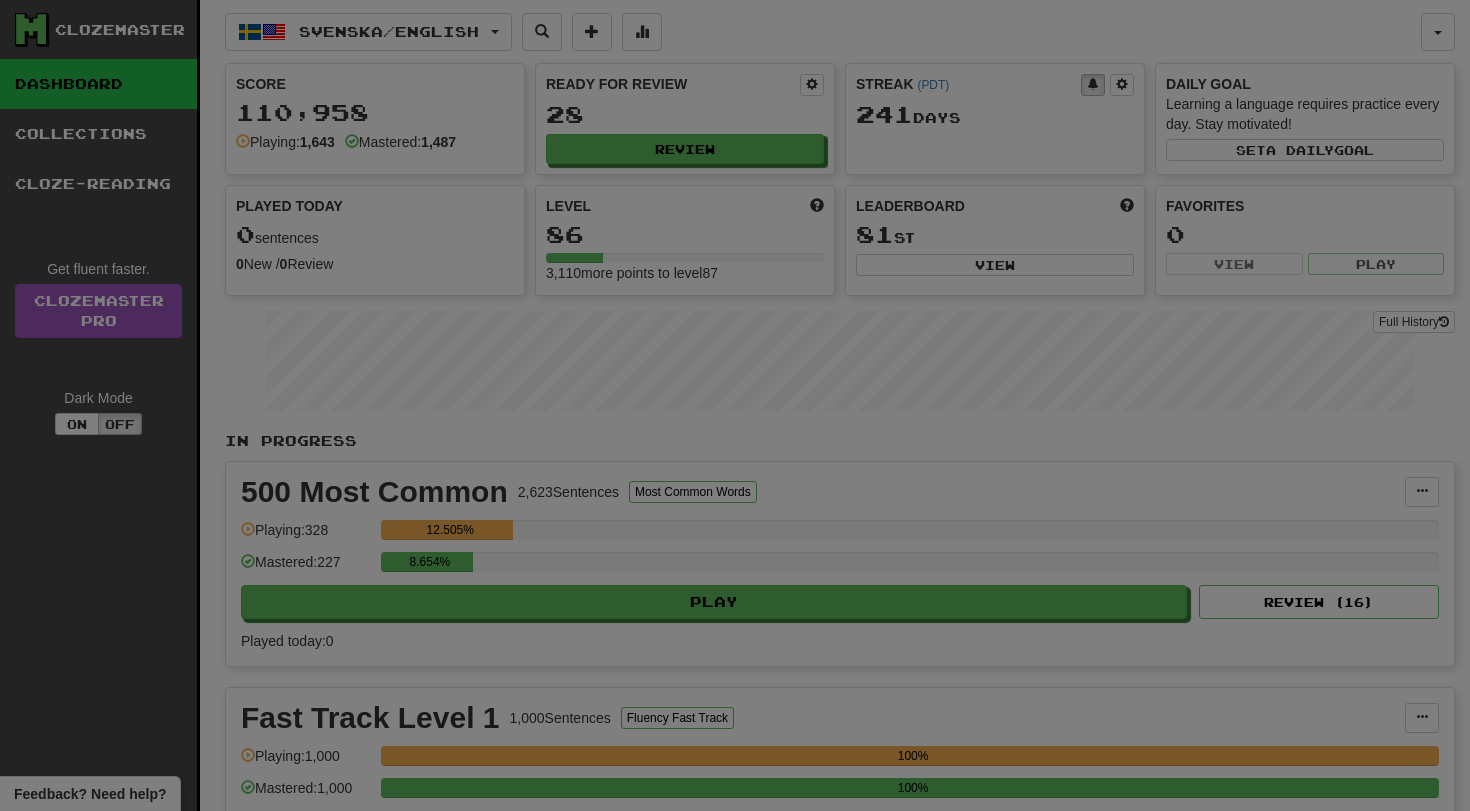 select on "**" 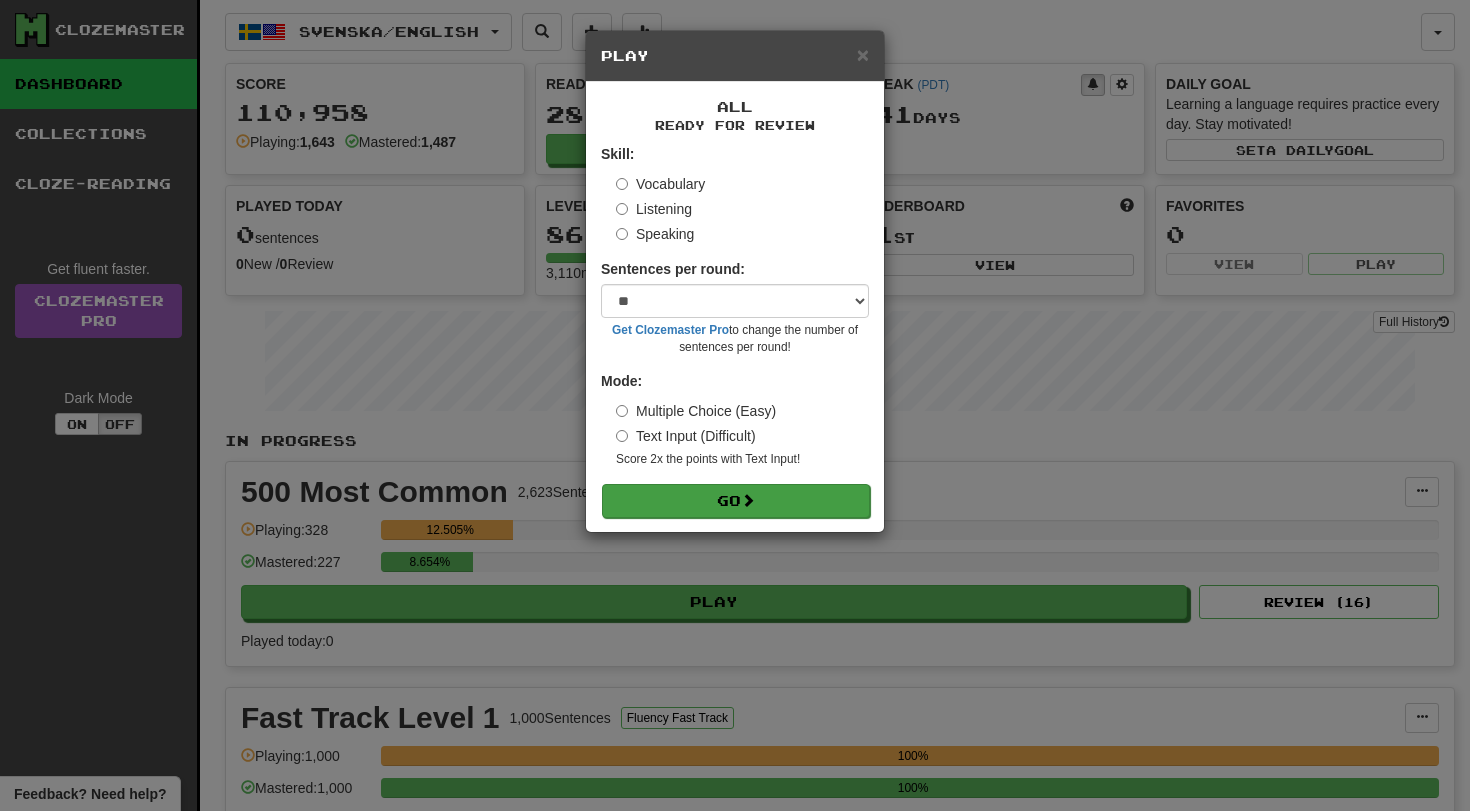 click on "Go" at bounding box center (736, 501) 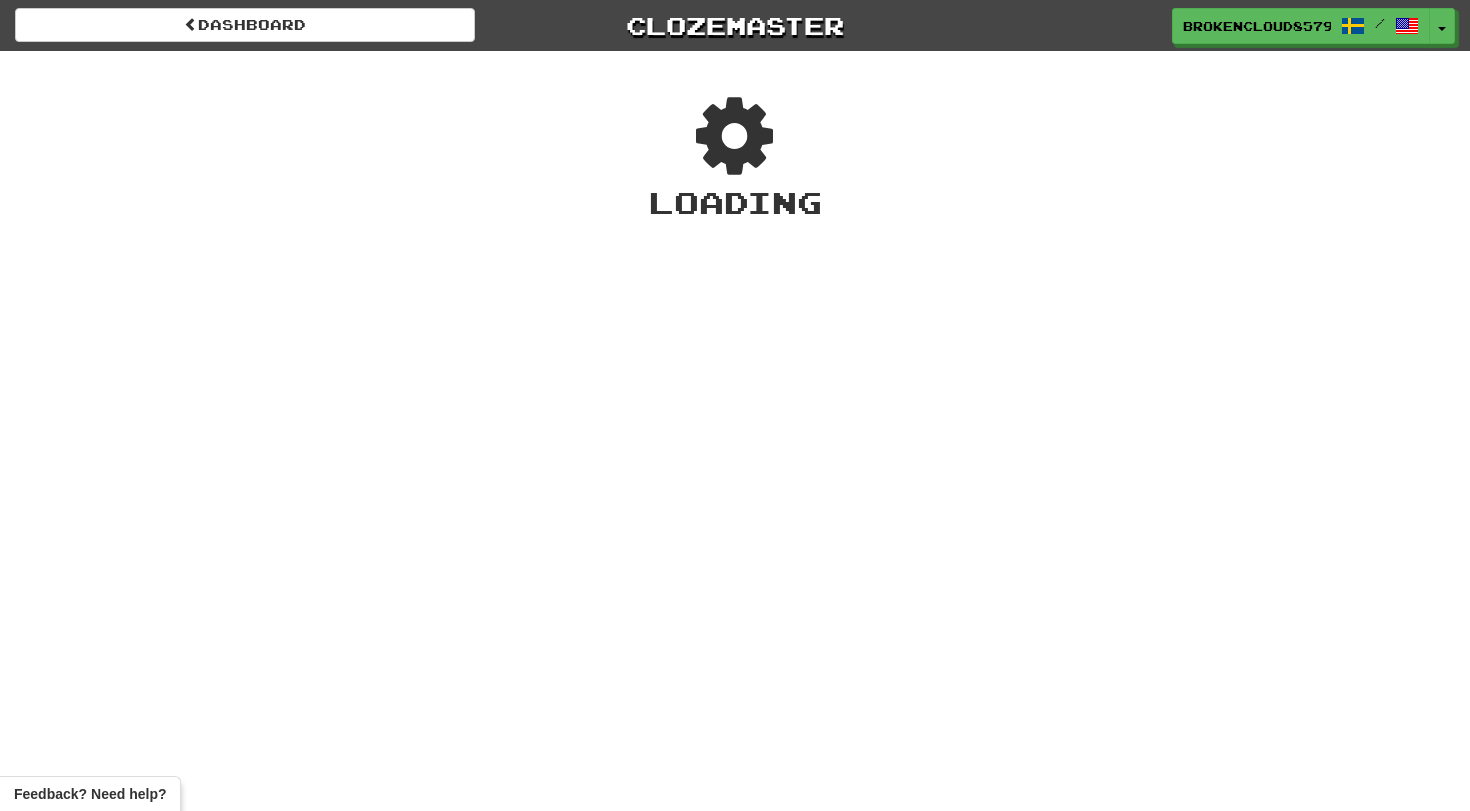 scroll, scrollTop: 0, scrollLeft: 0, axis: both 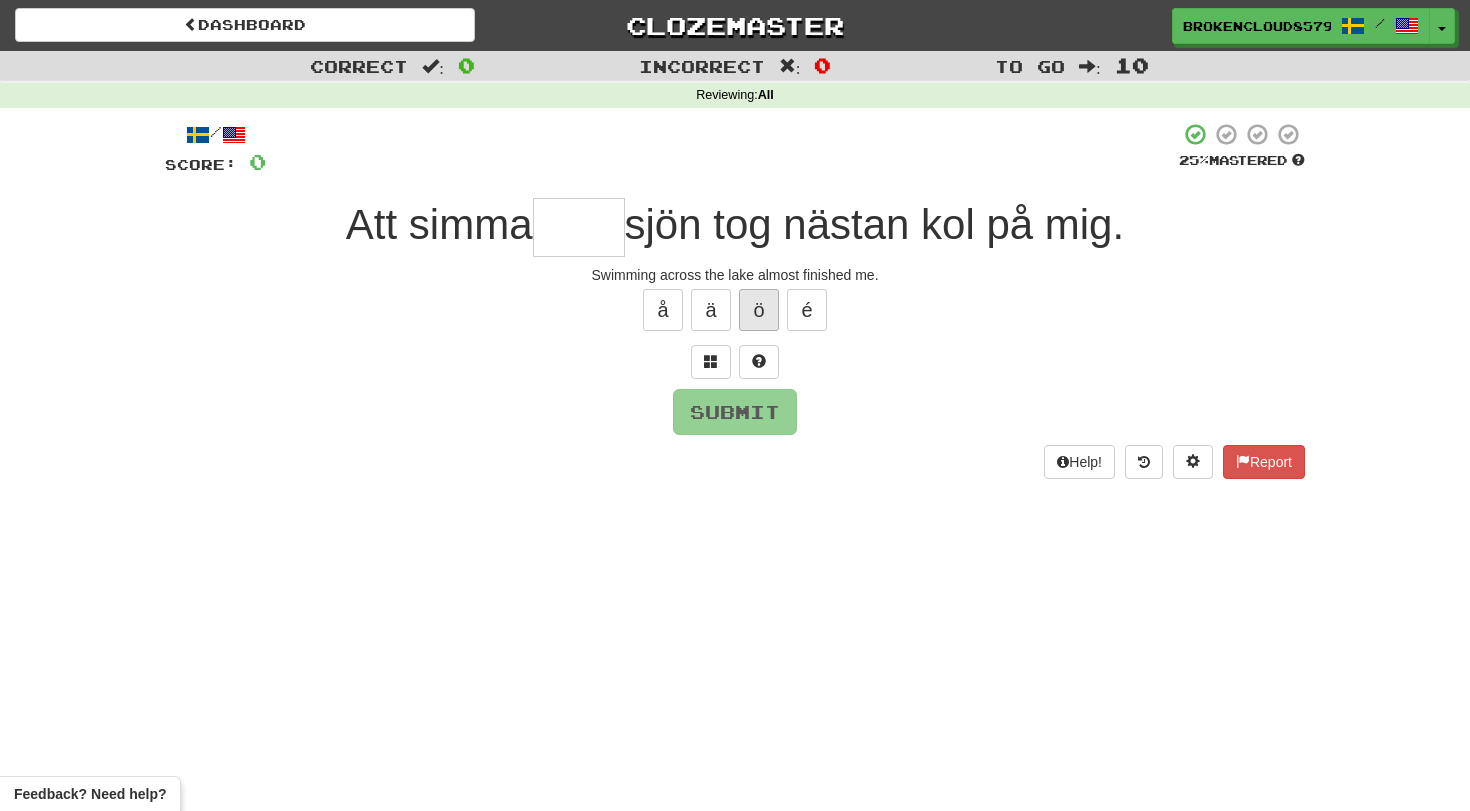 click on "ö" at bounding box center (759, 310) 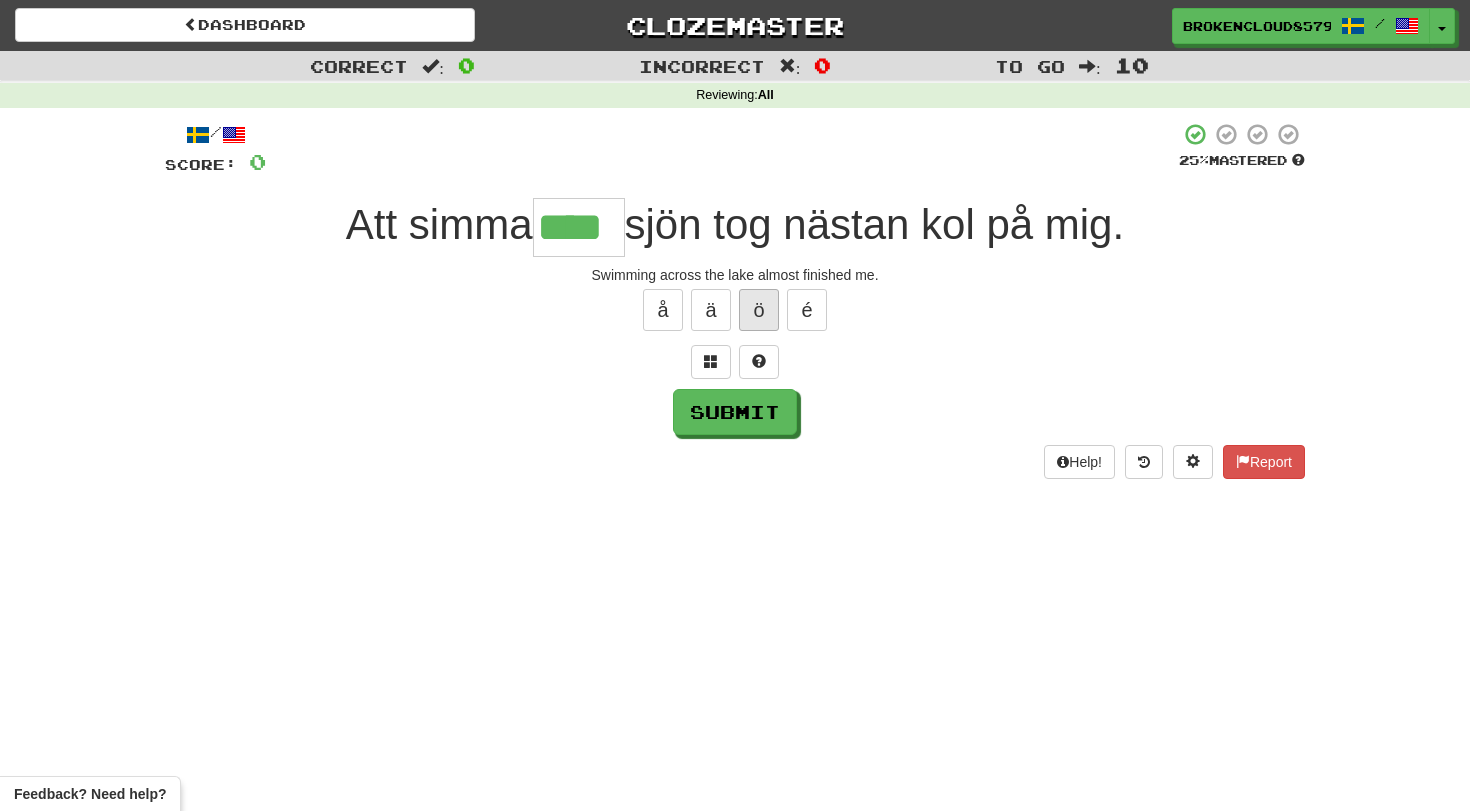 type on "****" 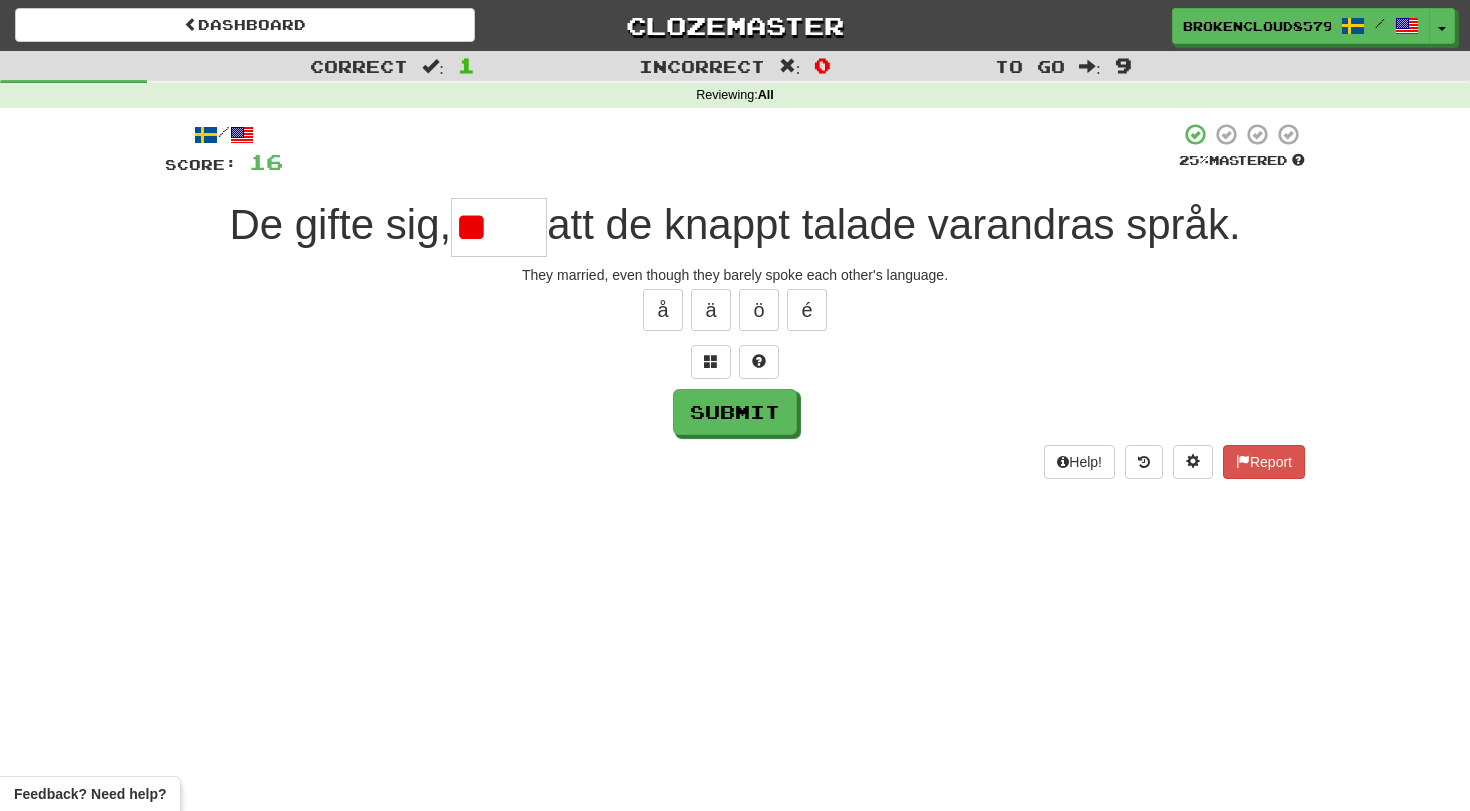 type on "*" 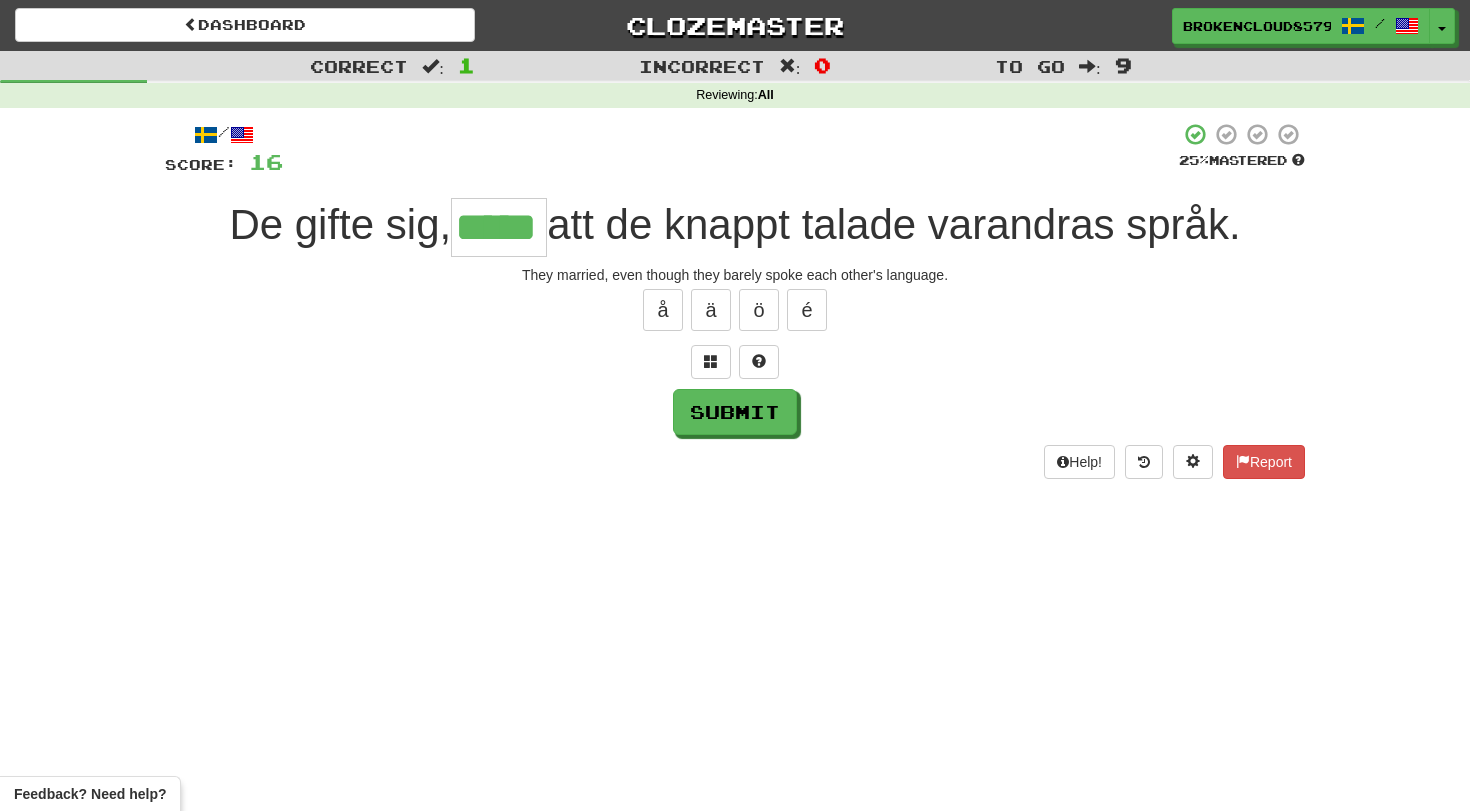 type on "*****" 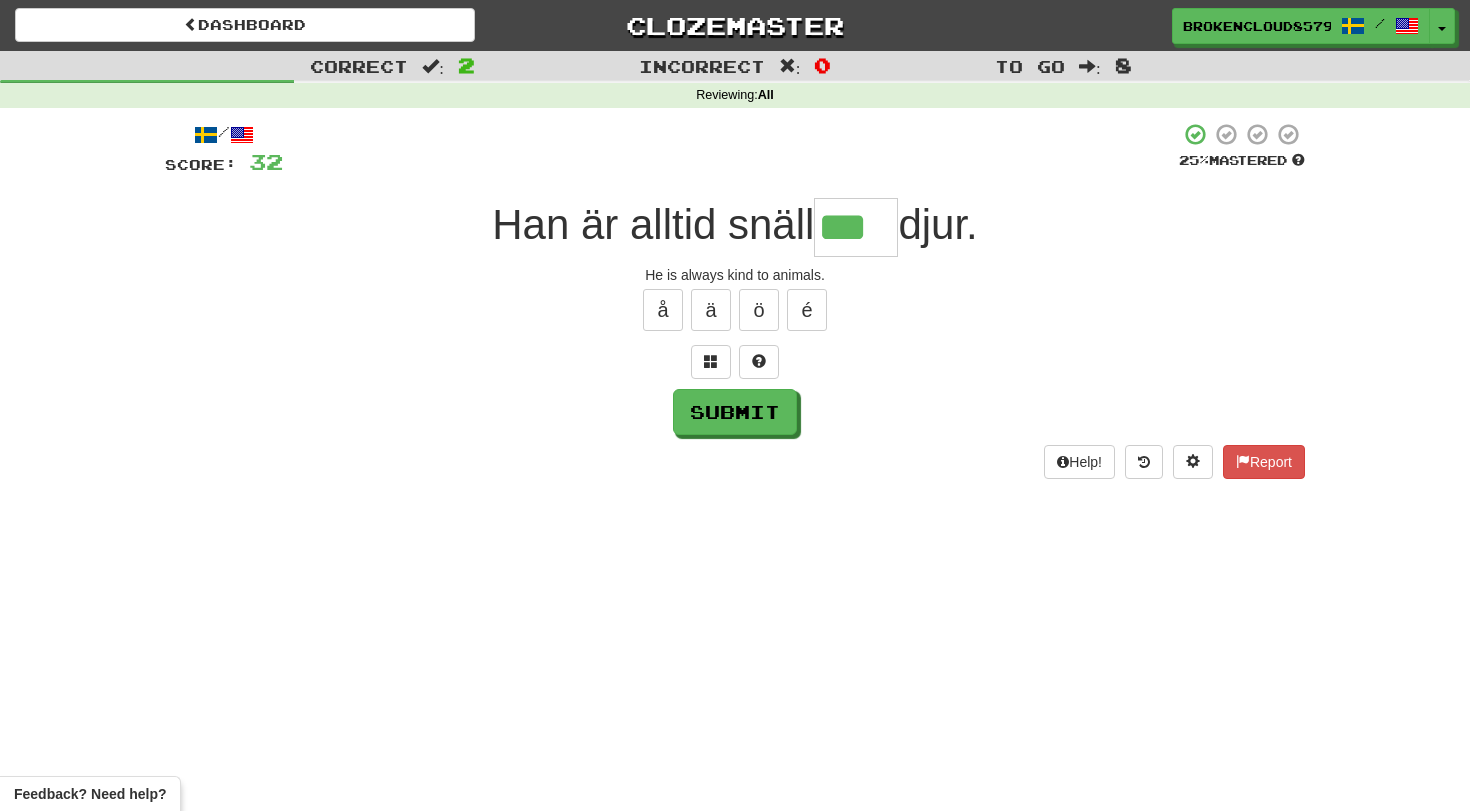 type on "***" 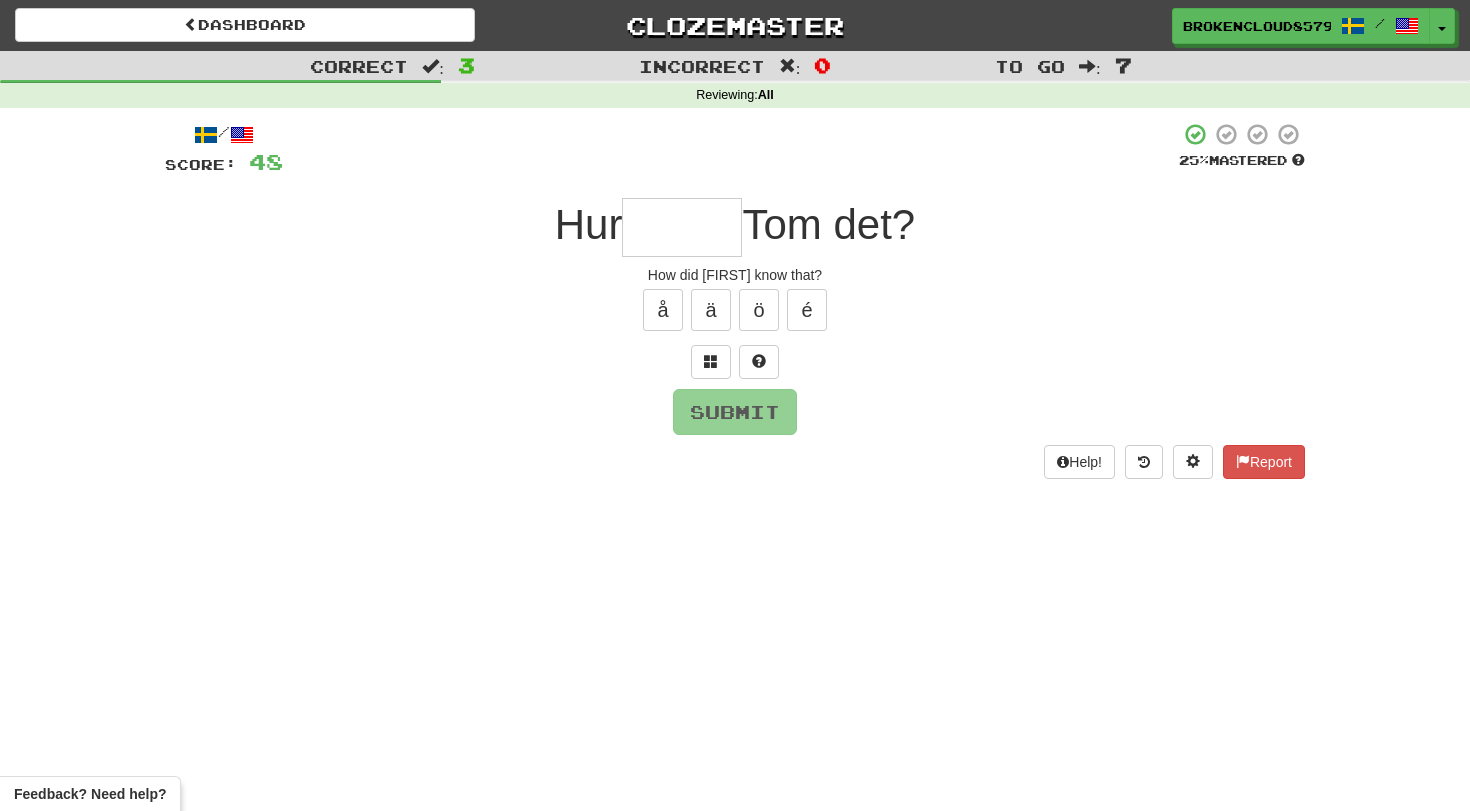 type on "*" 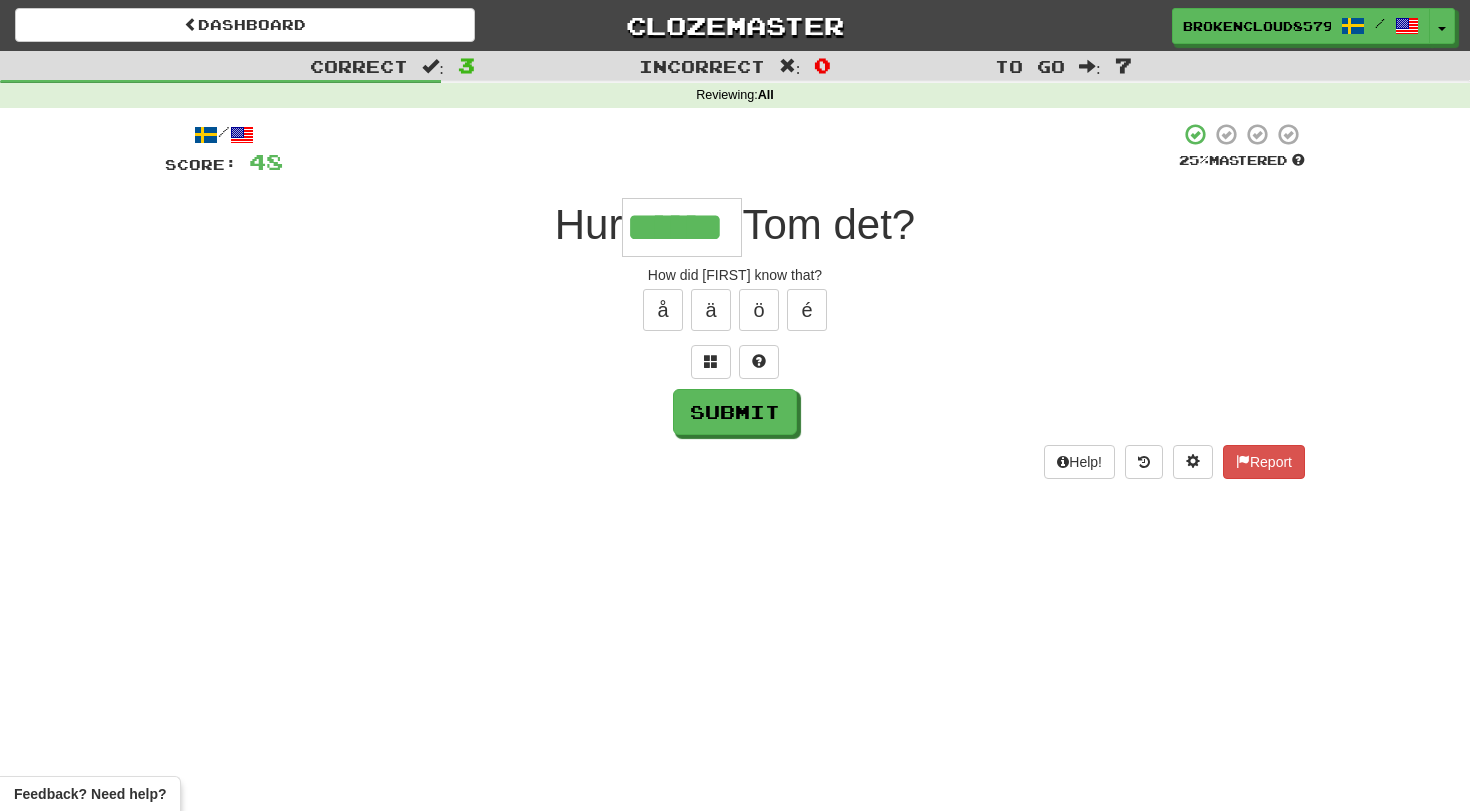 type on "******" 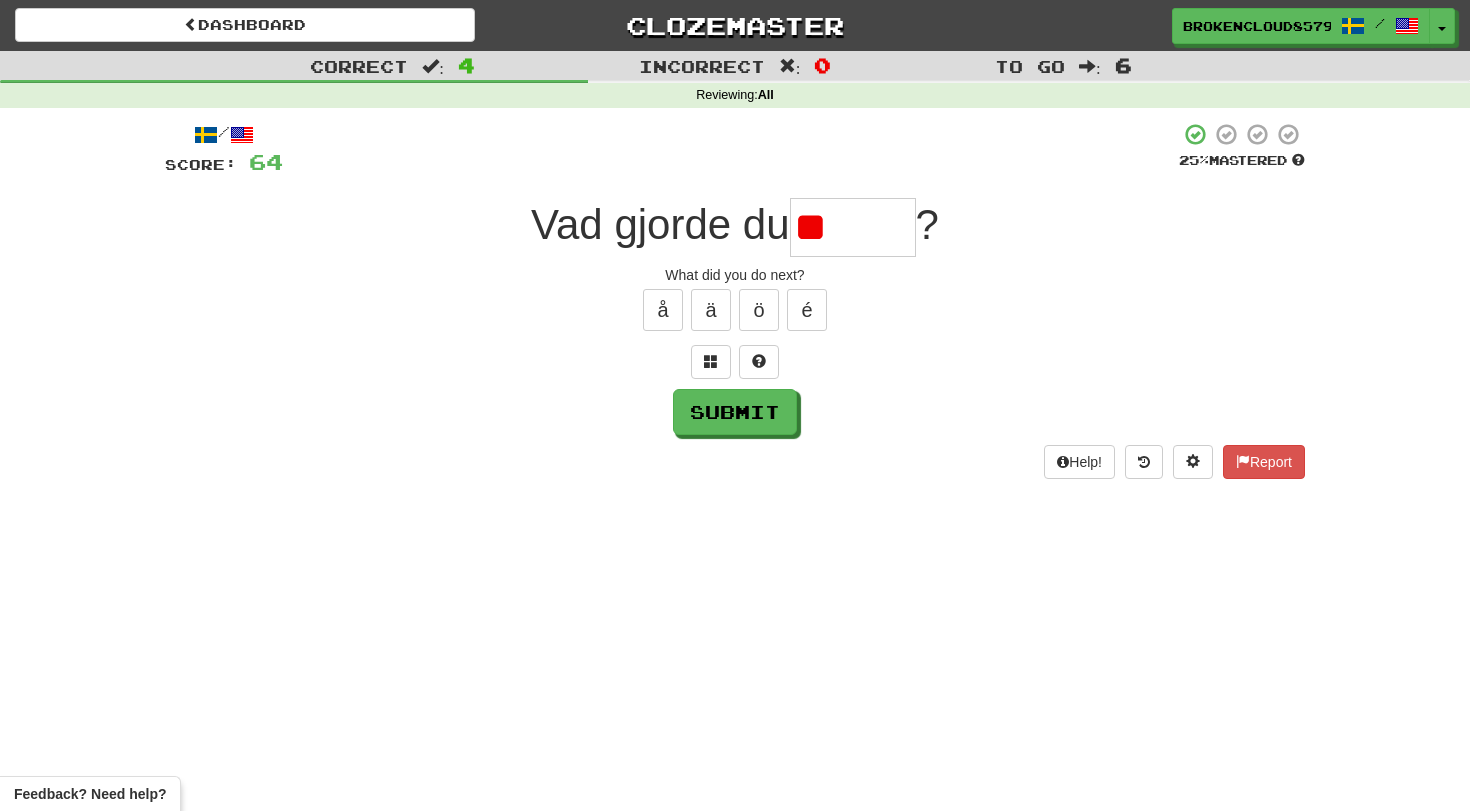 type on "*" 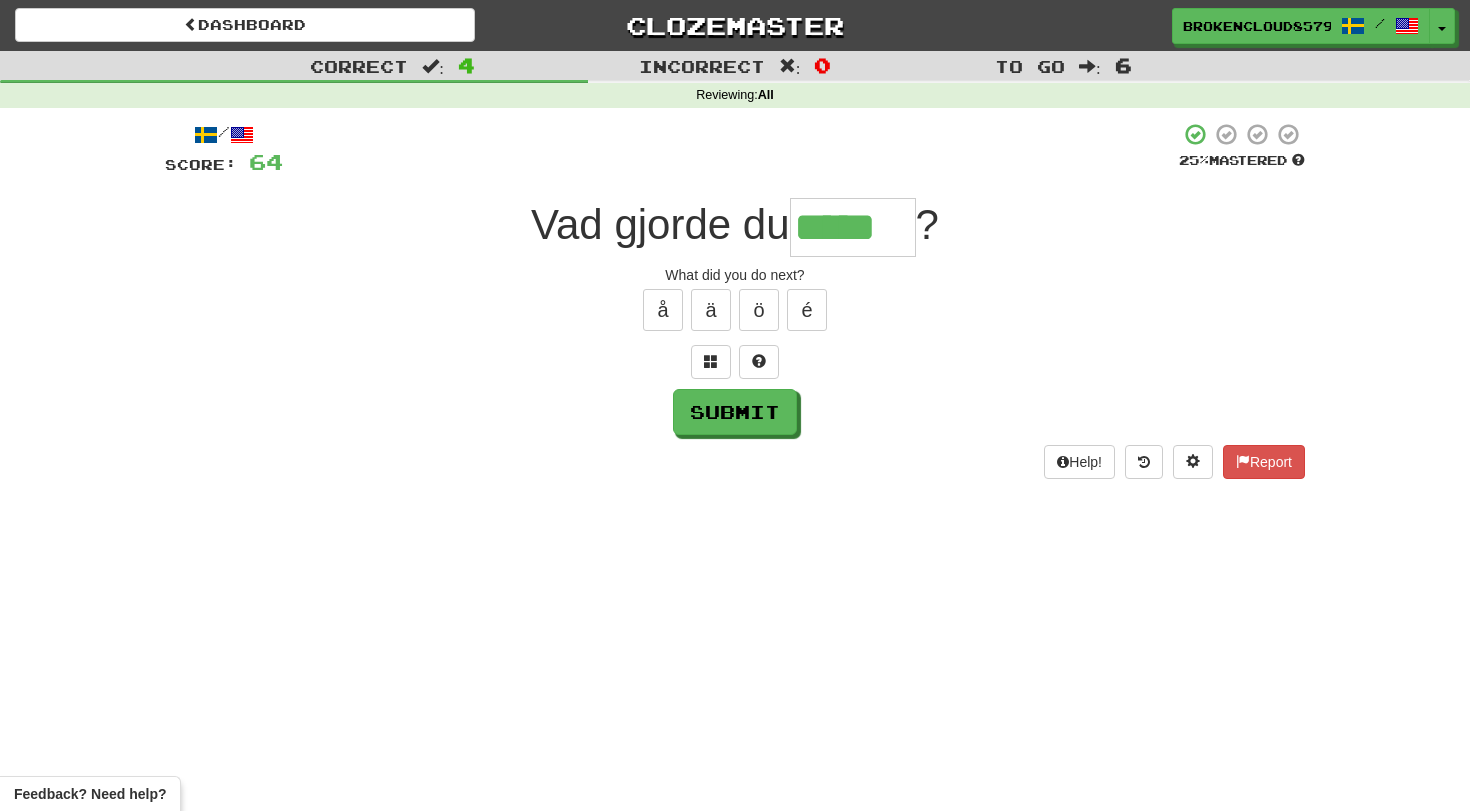 type on "*****" 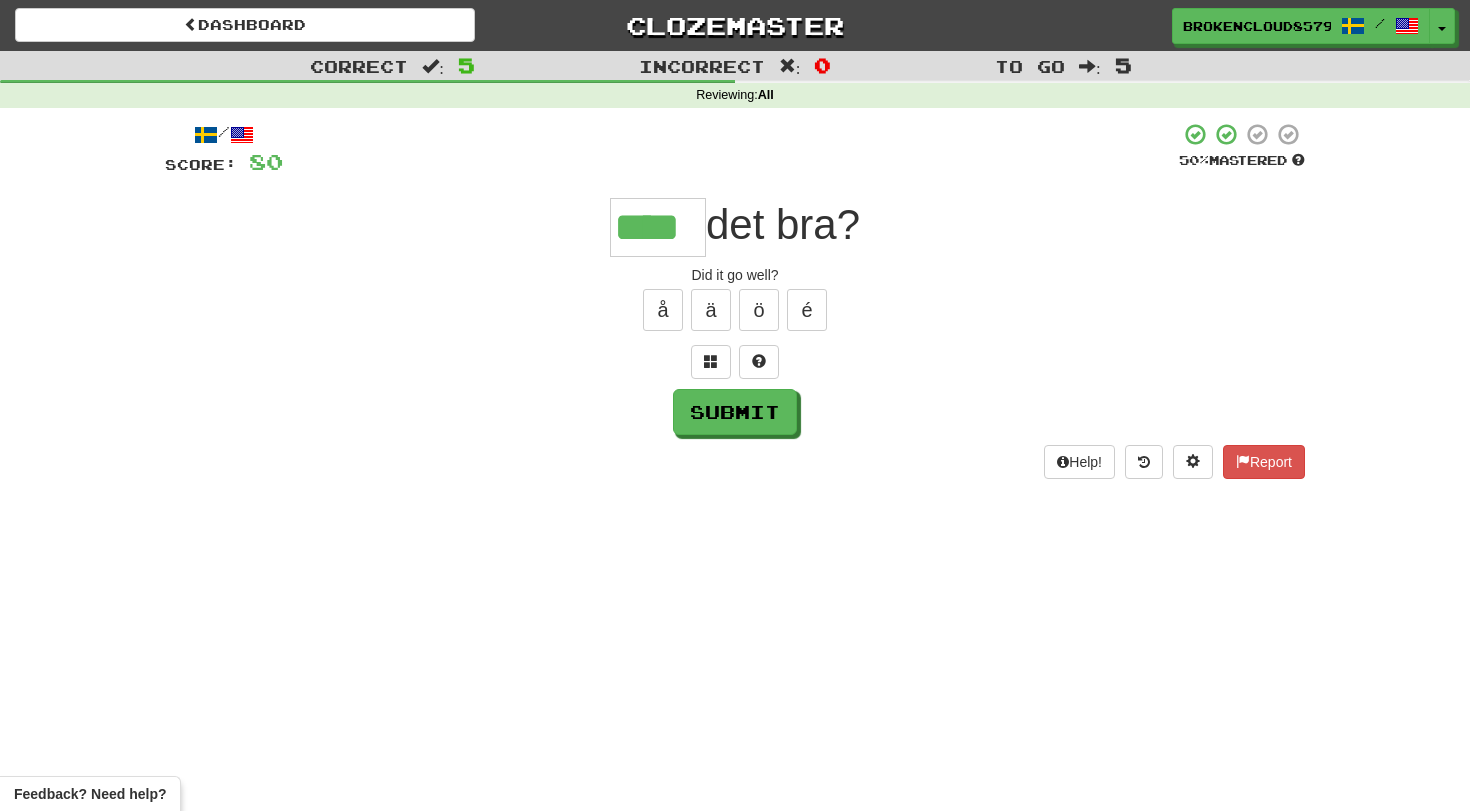 type on "****" 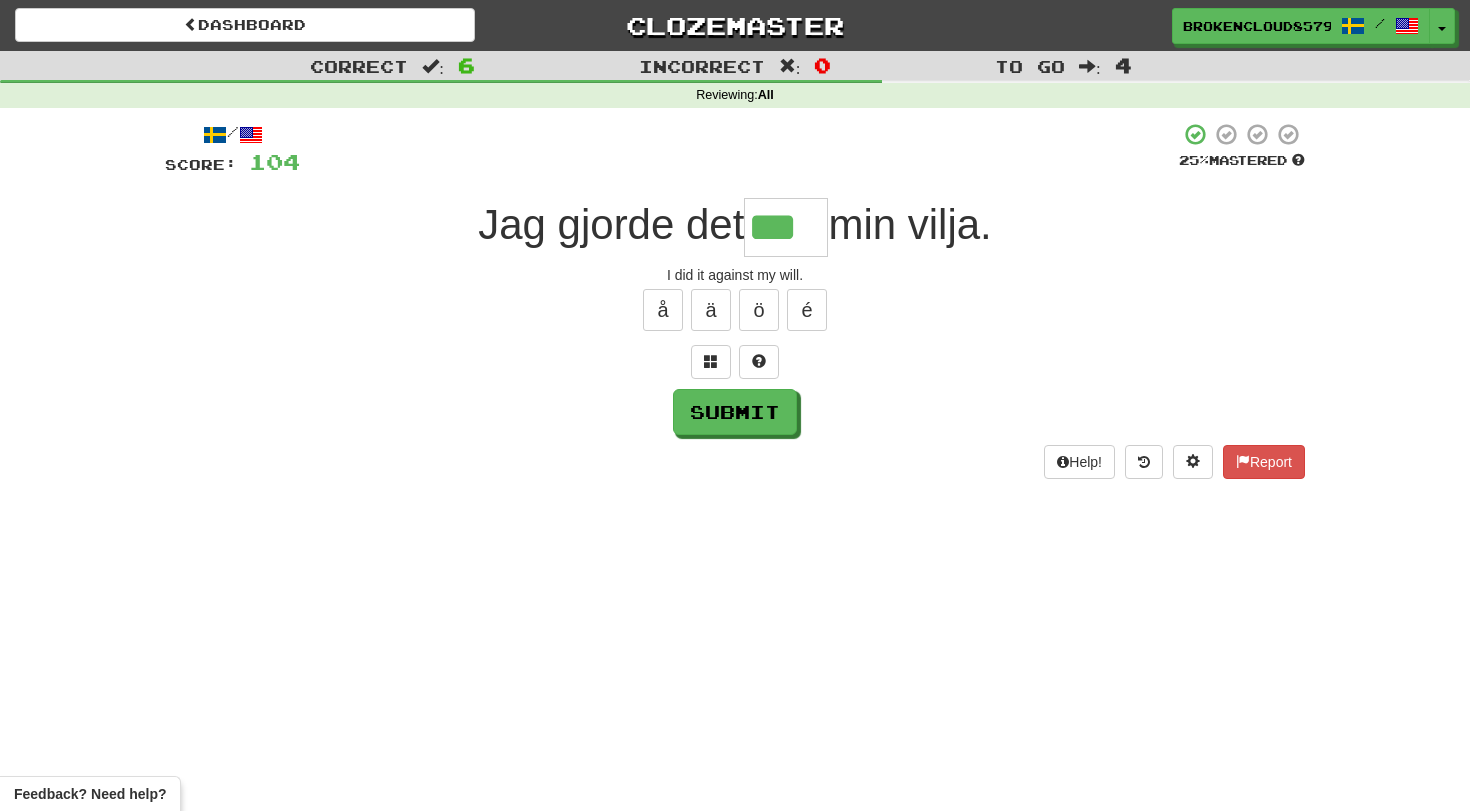 type on "***" 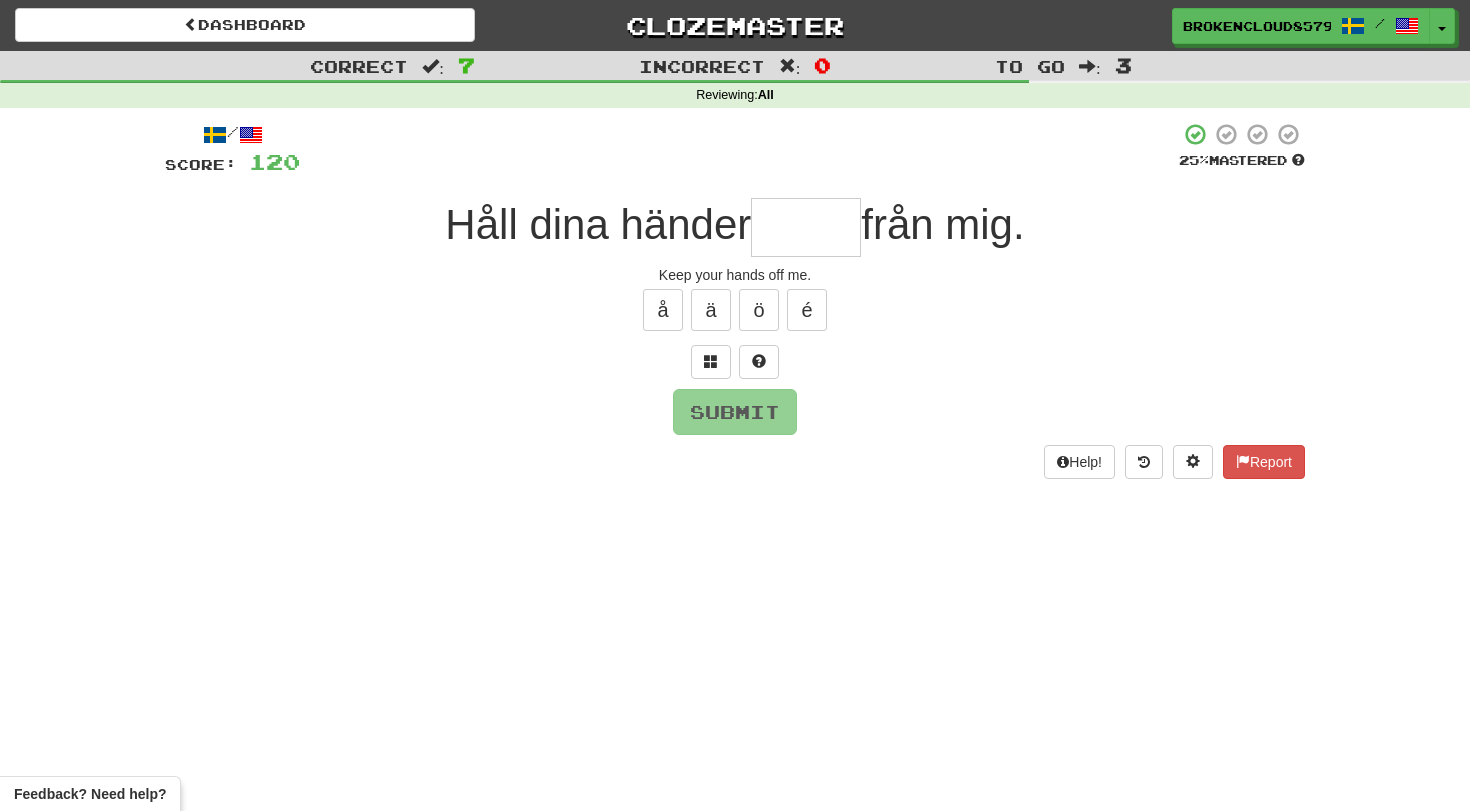 type on "*" 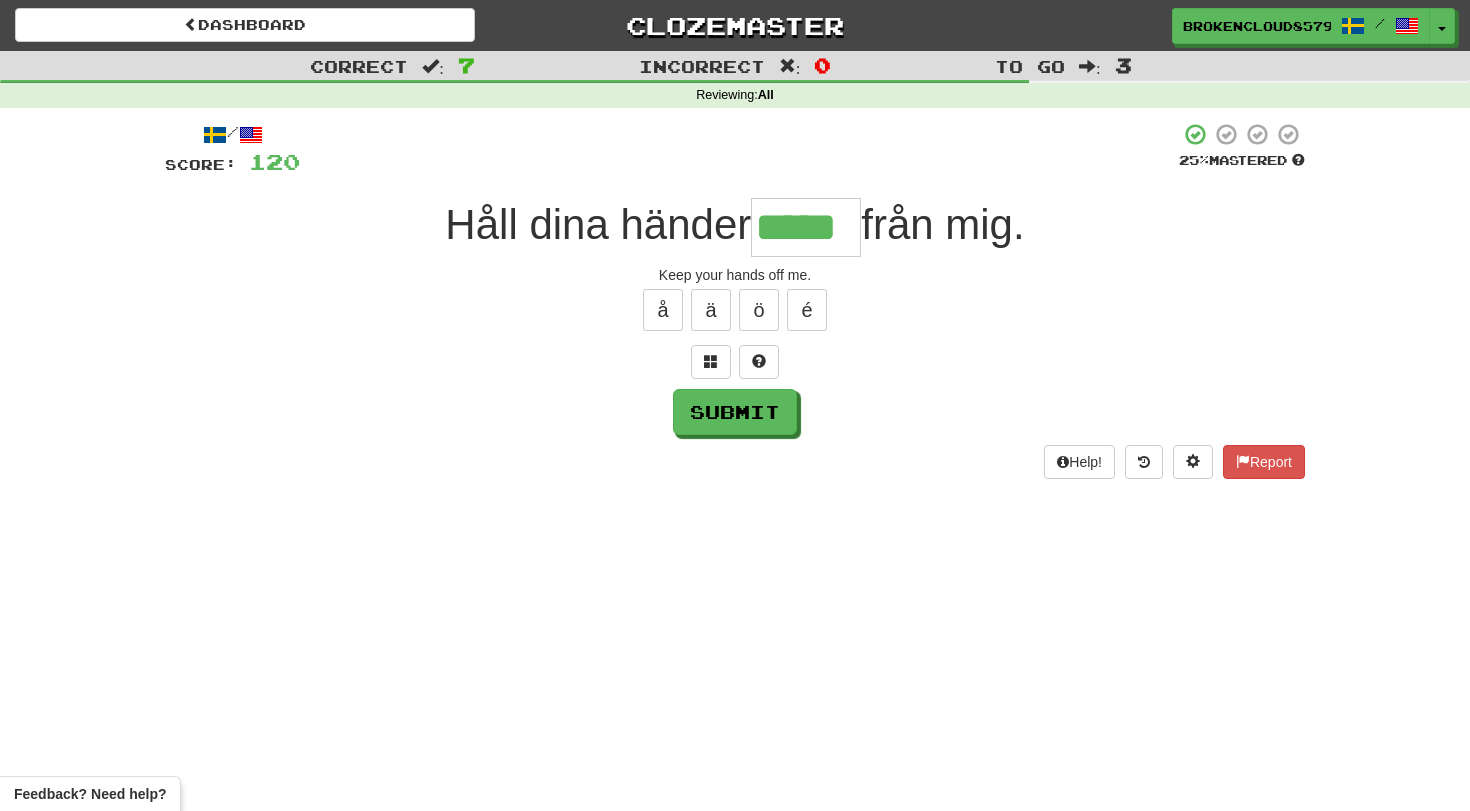 type on "*****" 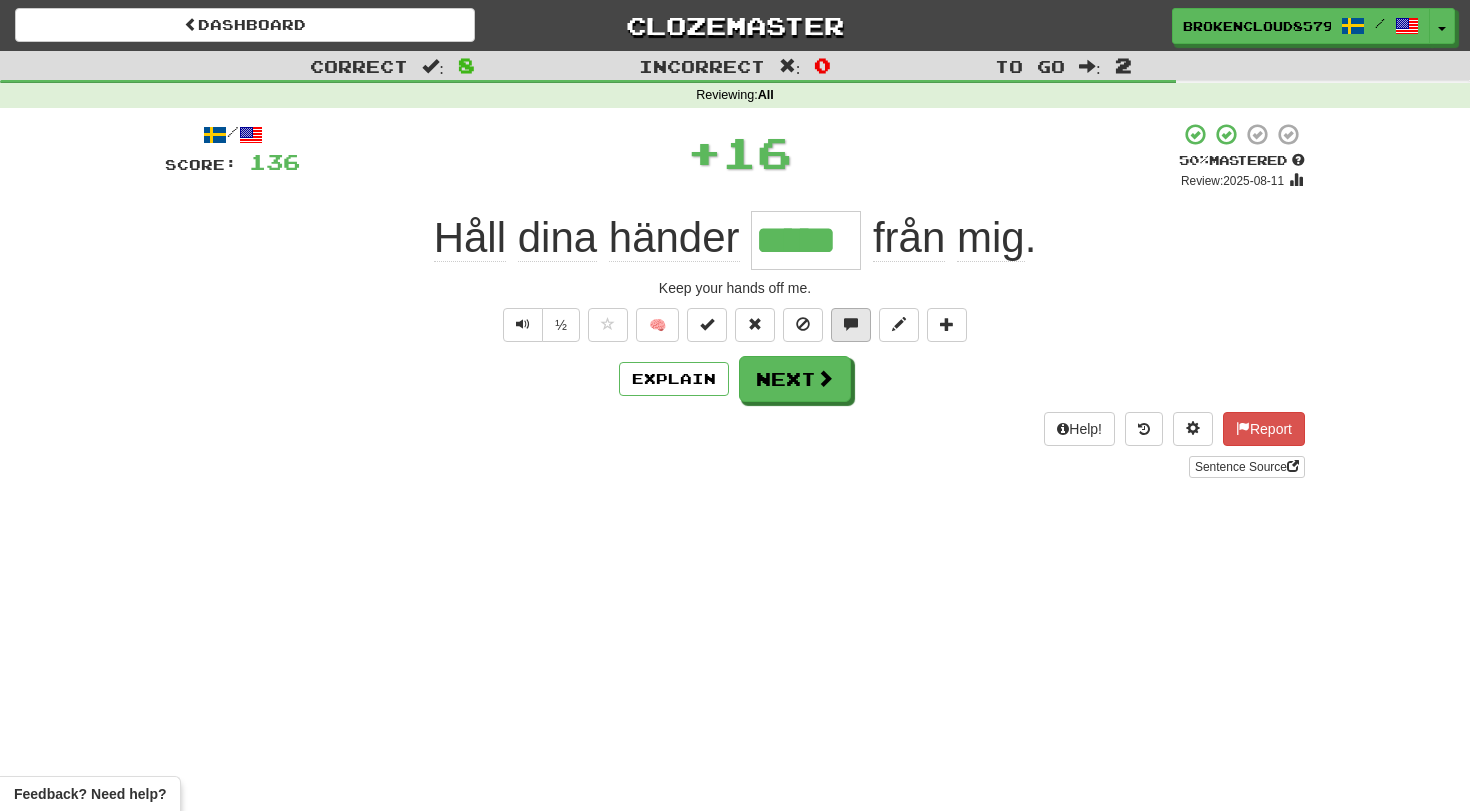 click at bounding box center [851, 324] 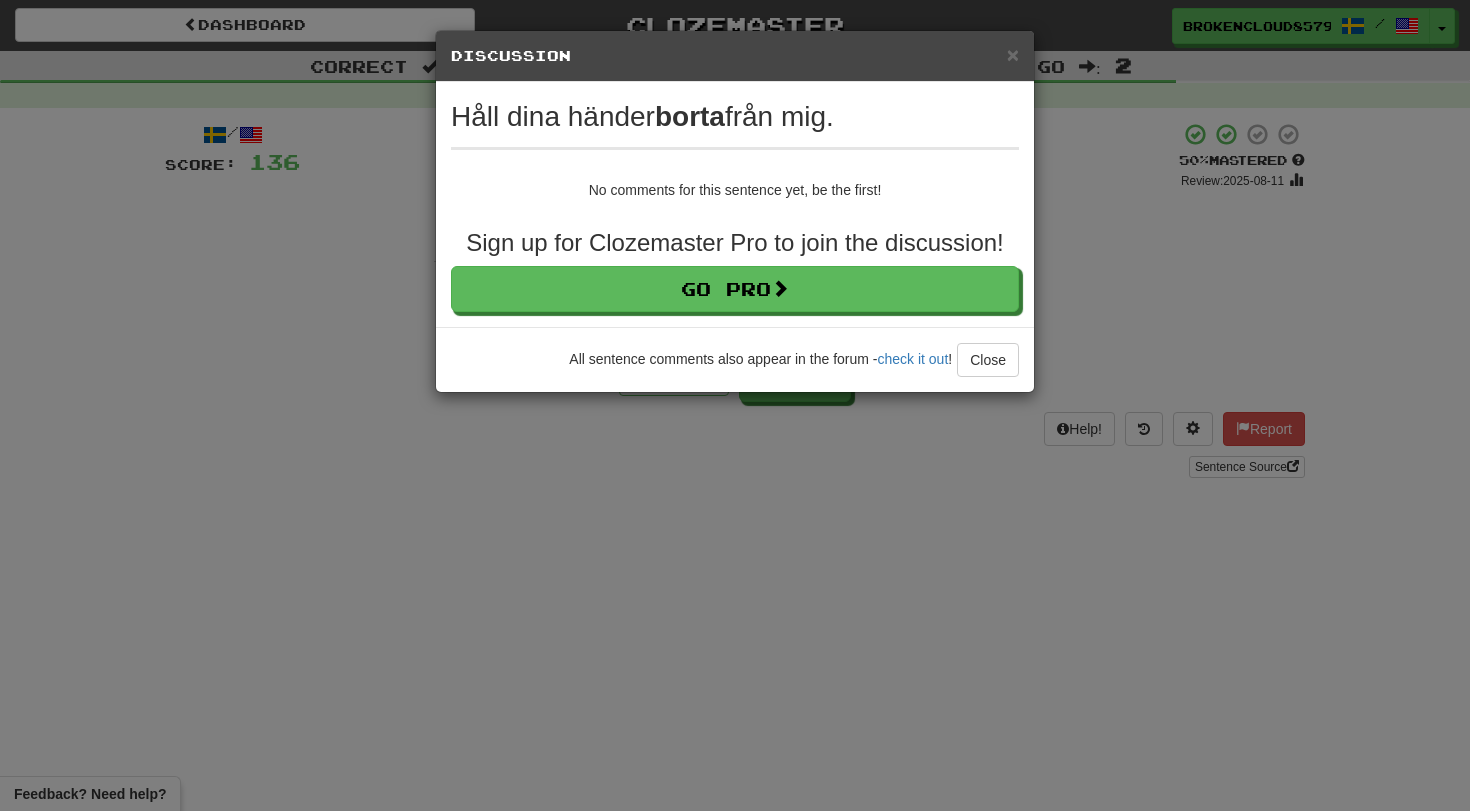 click on "Discussion View in the forum" at bounding box center (735, 56) 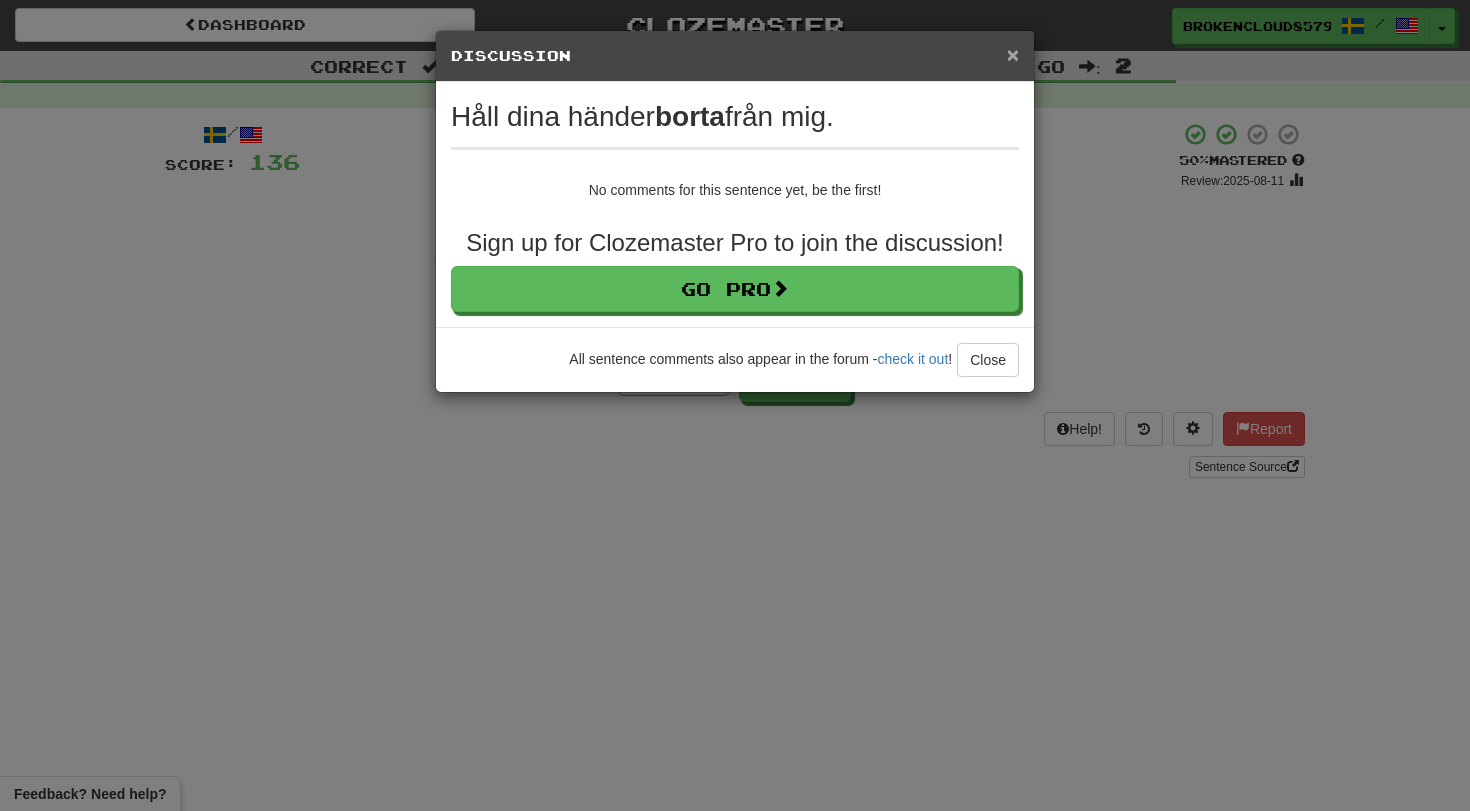 click on "×" at bounding box center (1013, 54) 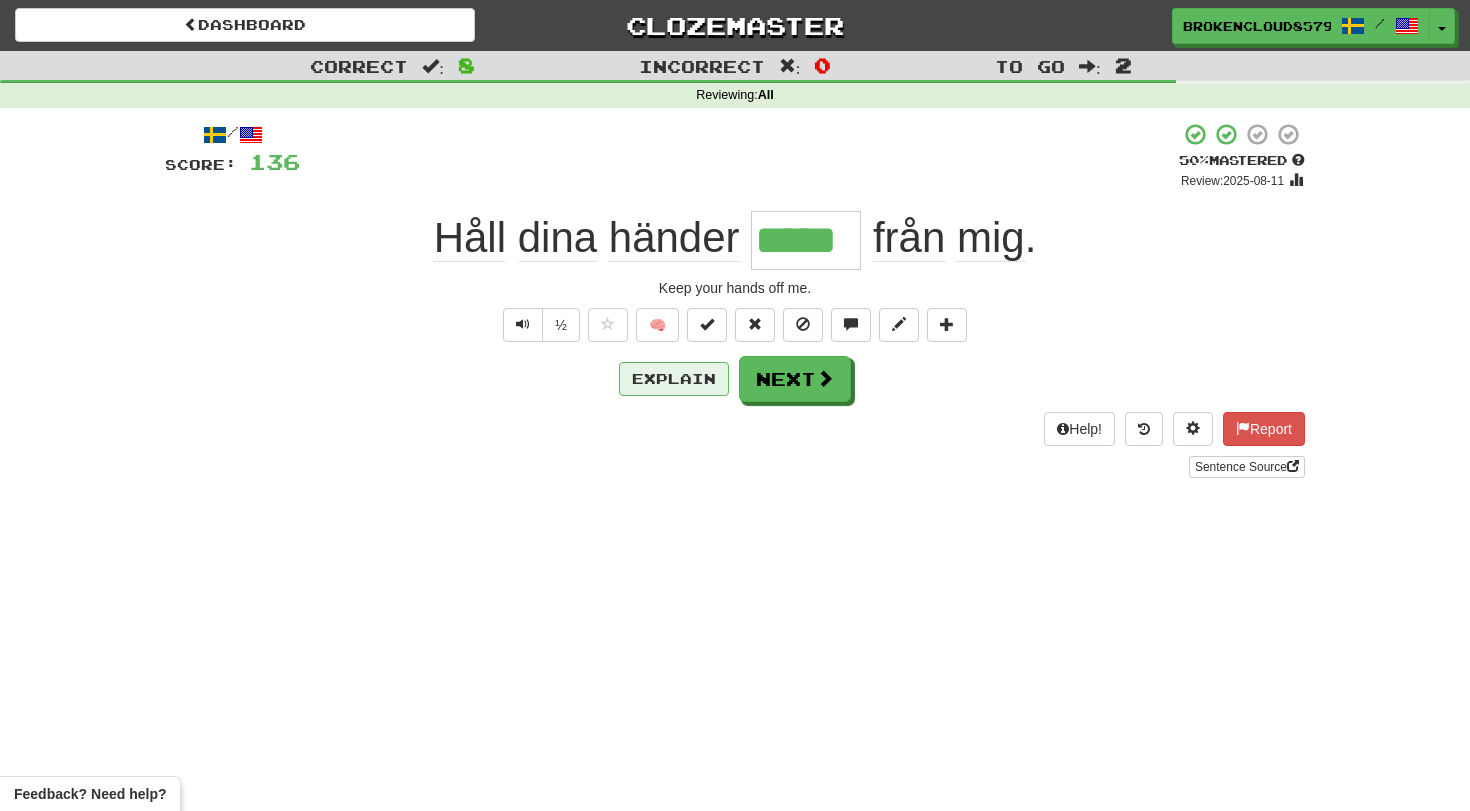 click on "Explain" at bounding box center [674, 379] 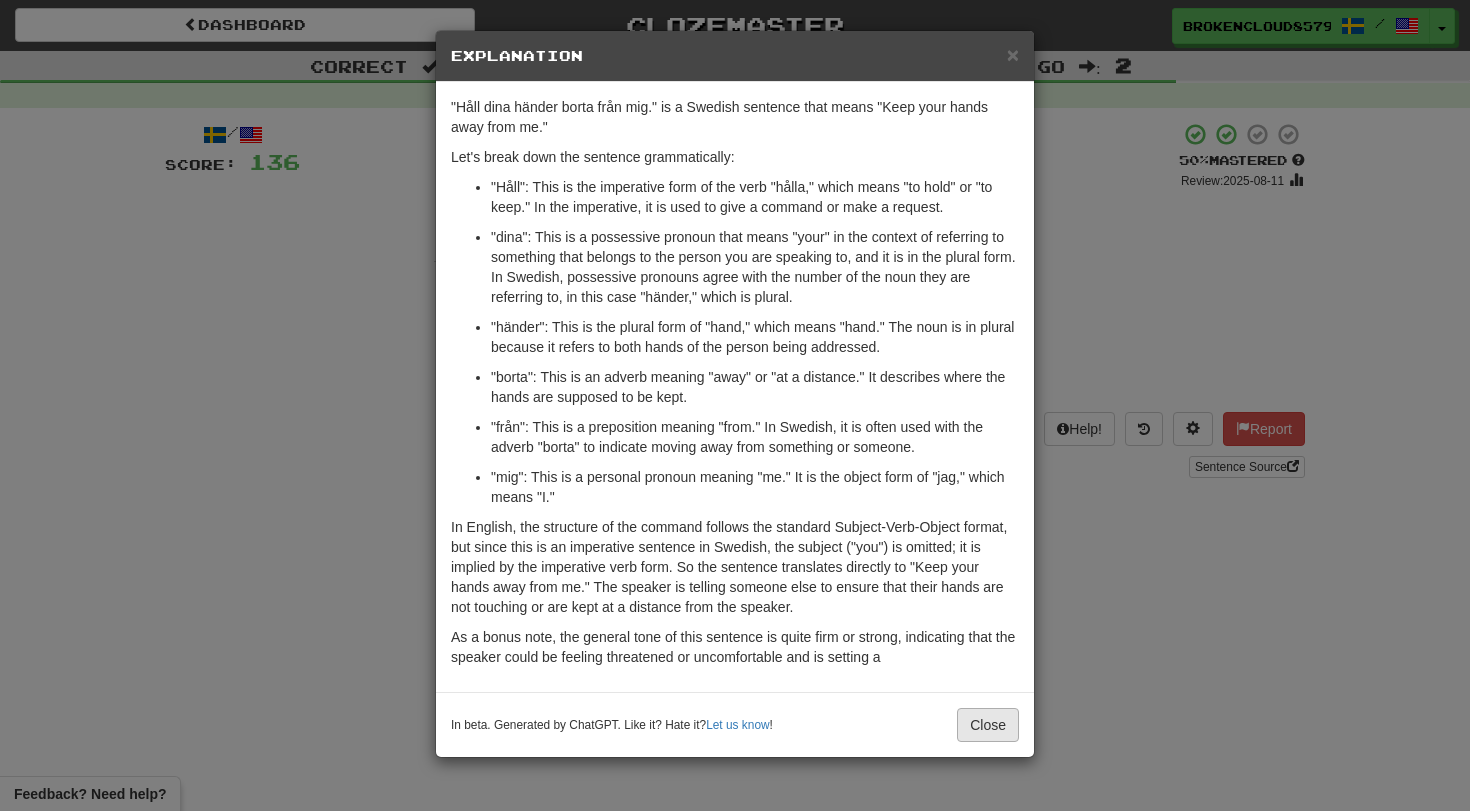 click on "Close" at bounding box center (988, 725) 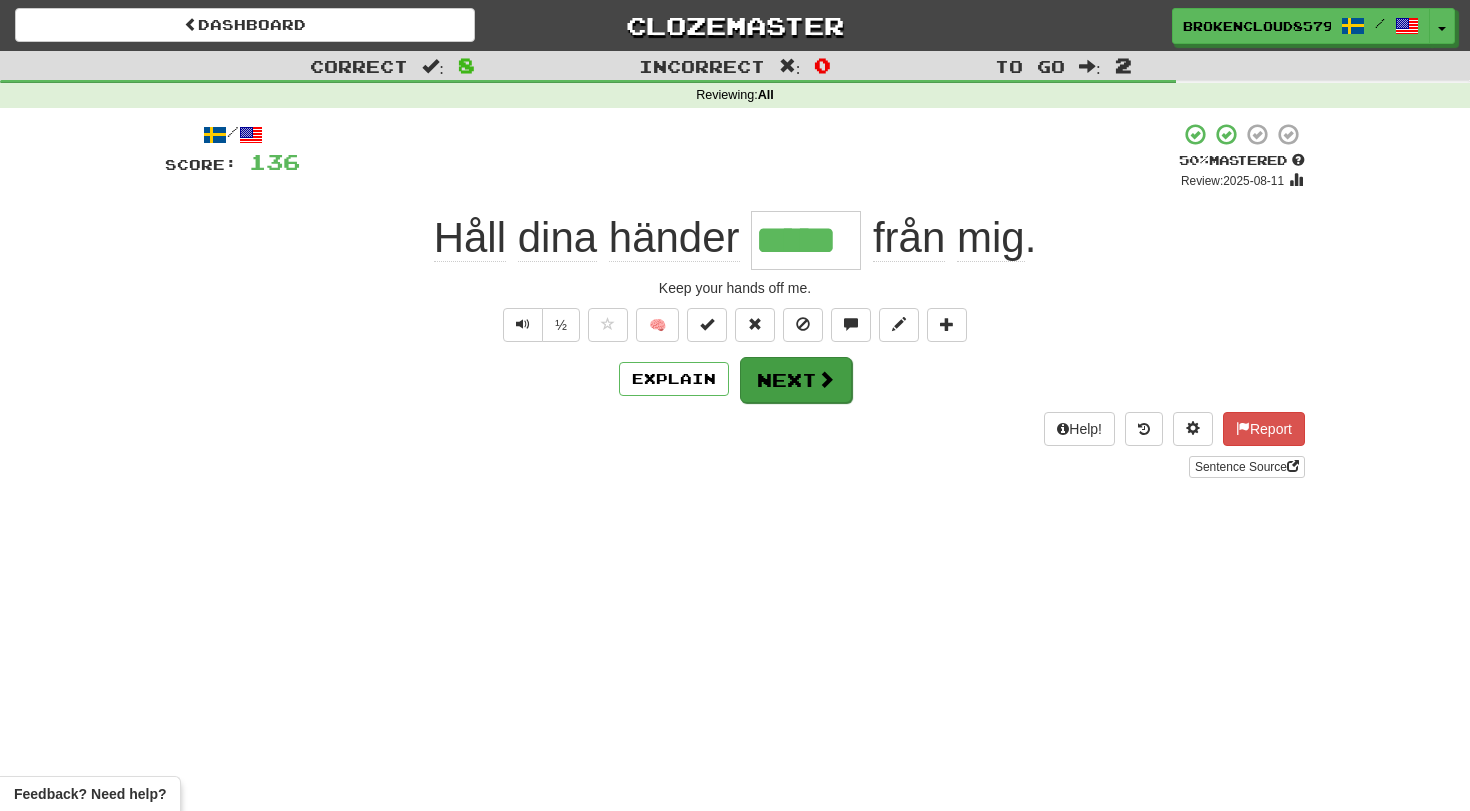 click at bounding box center [826, 379] 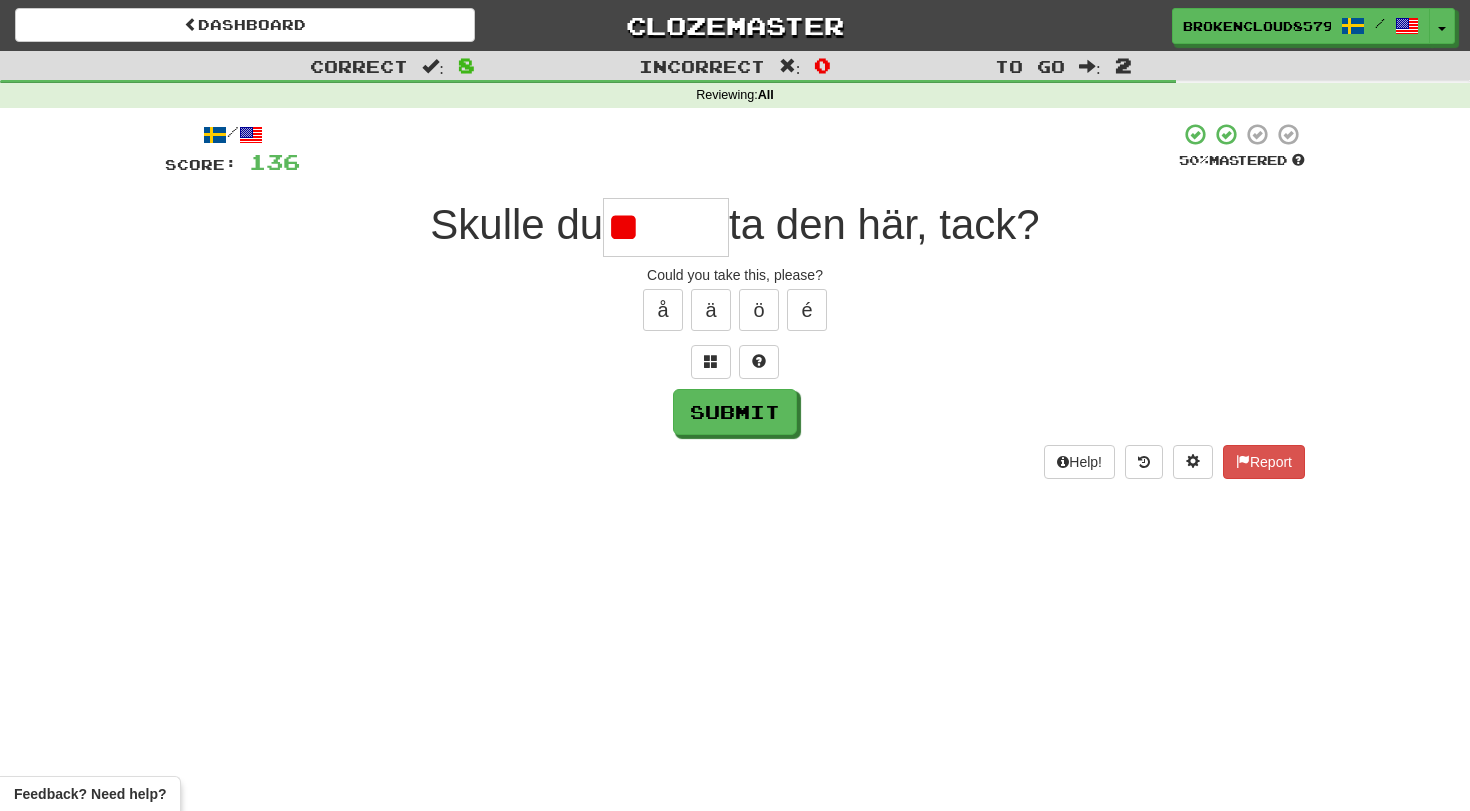 type on "*" 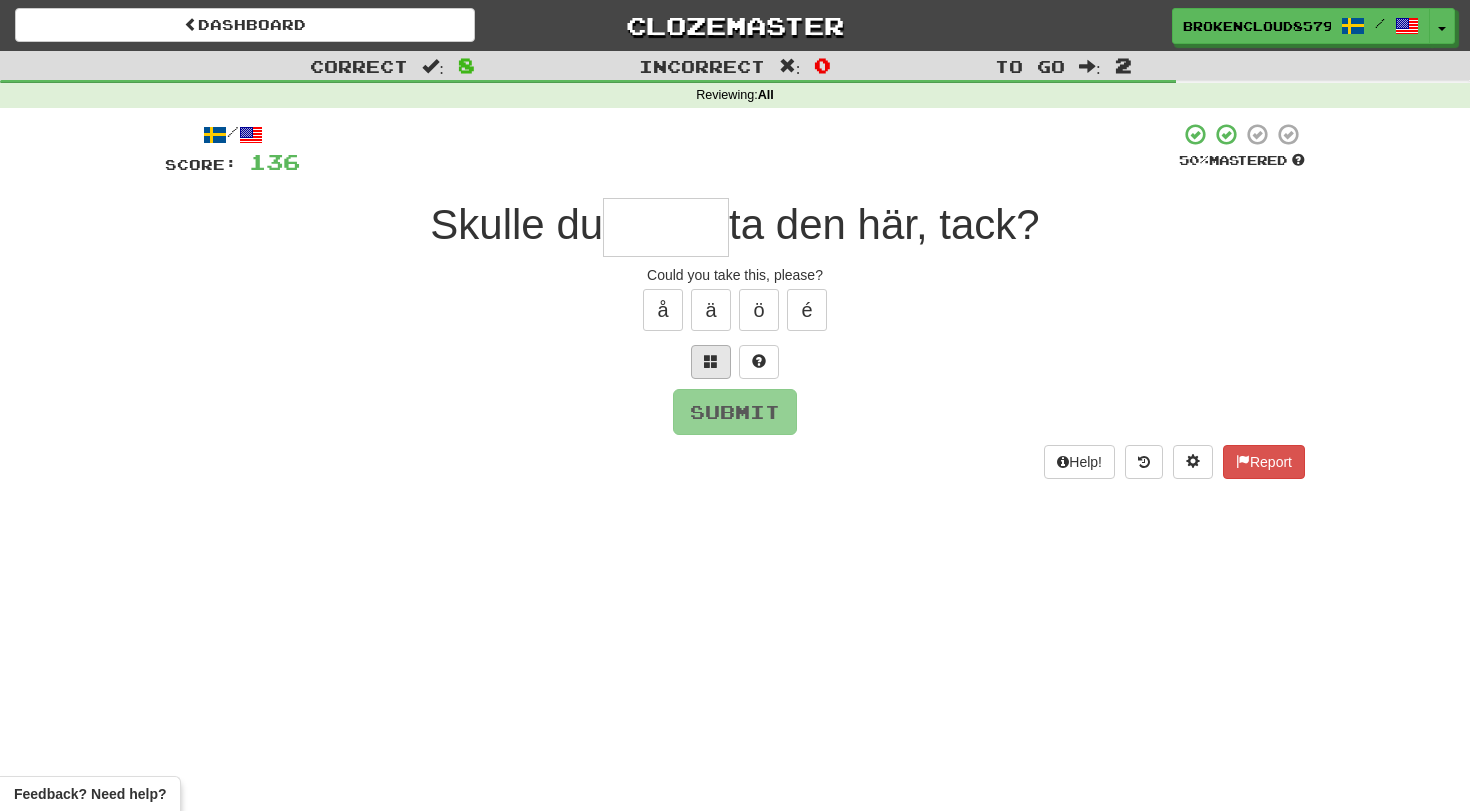click at bounding box center [711, 361] 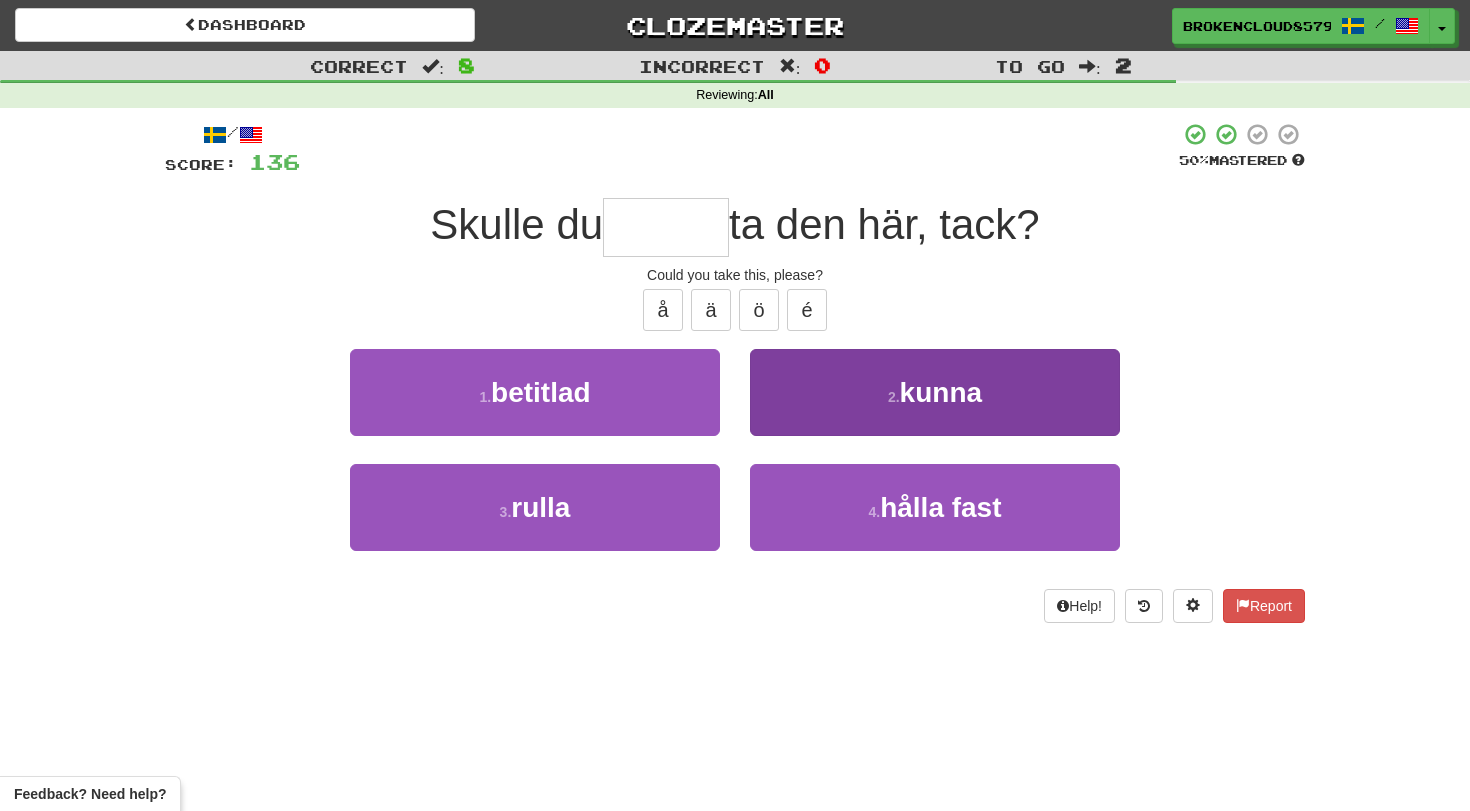 click on "2 .  kunna" at bounding box center [935, 392] 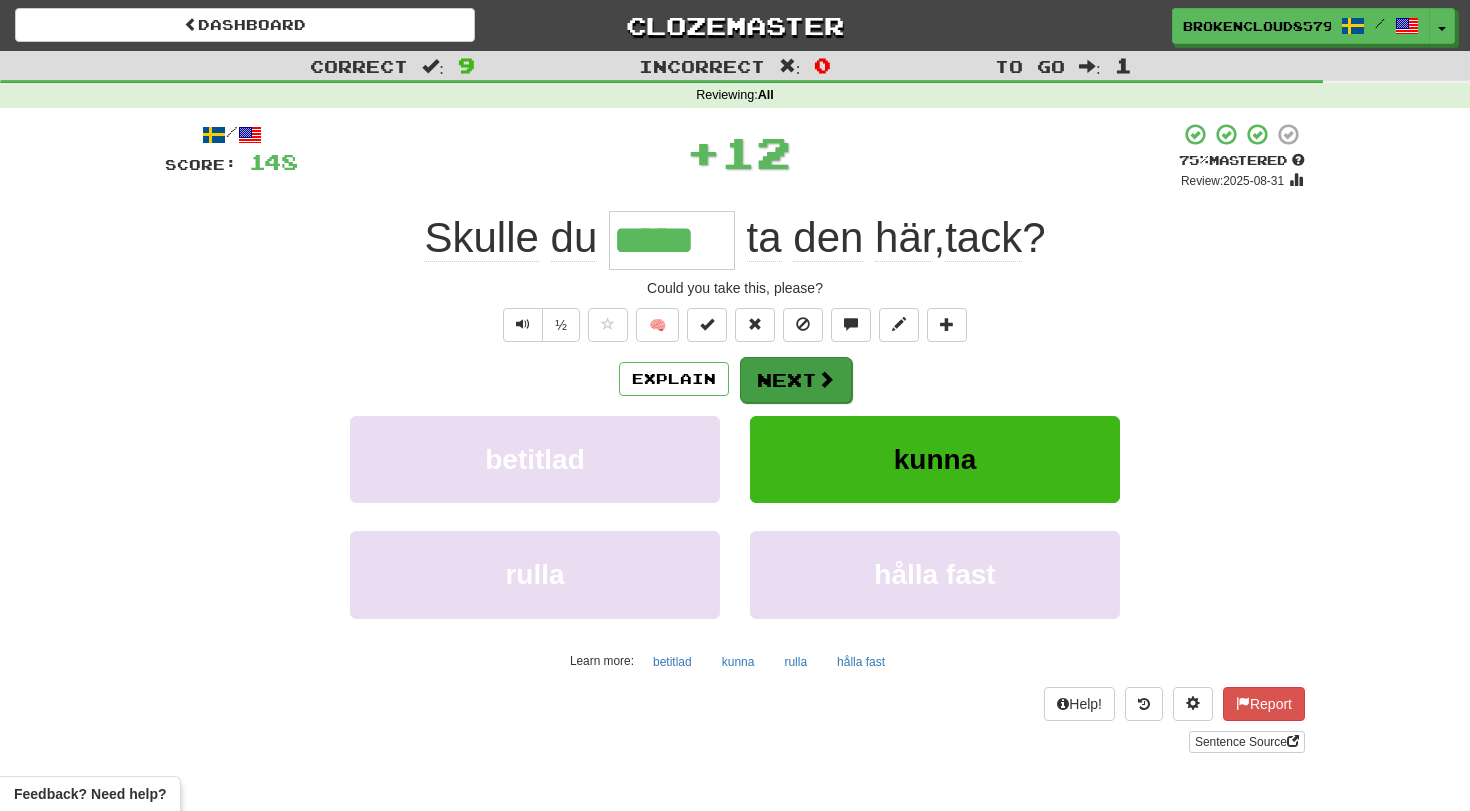 click on "Next" at bounding box center [796, 380] 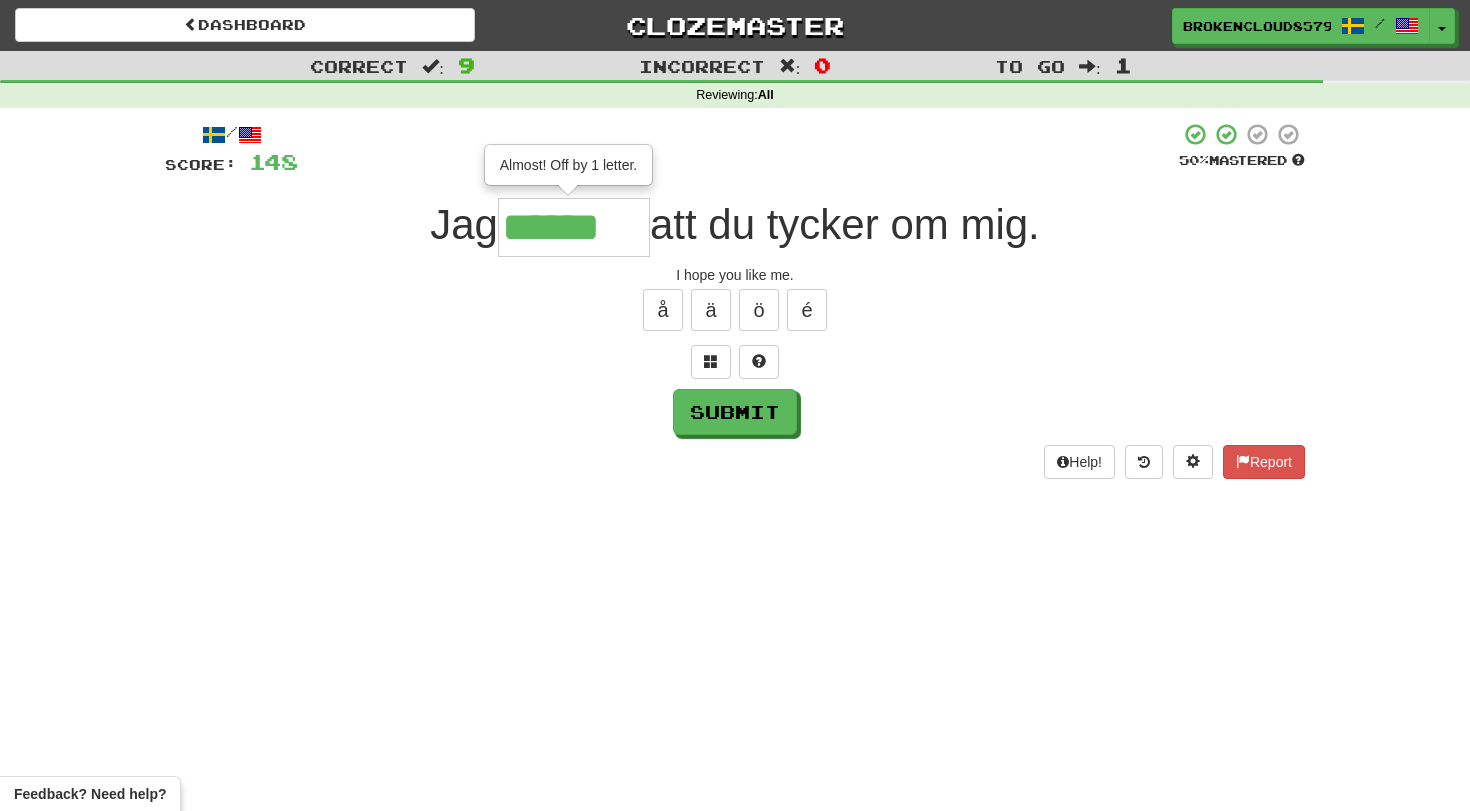 type on "******" 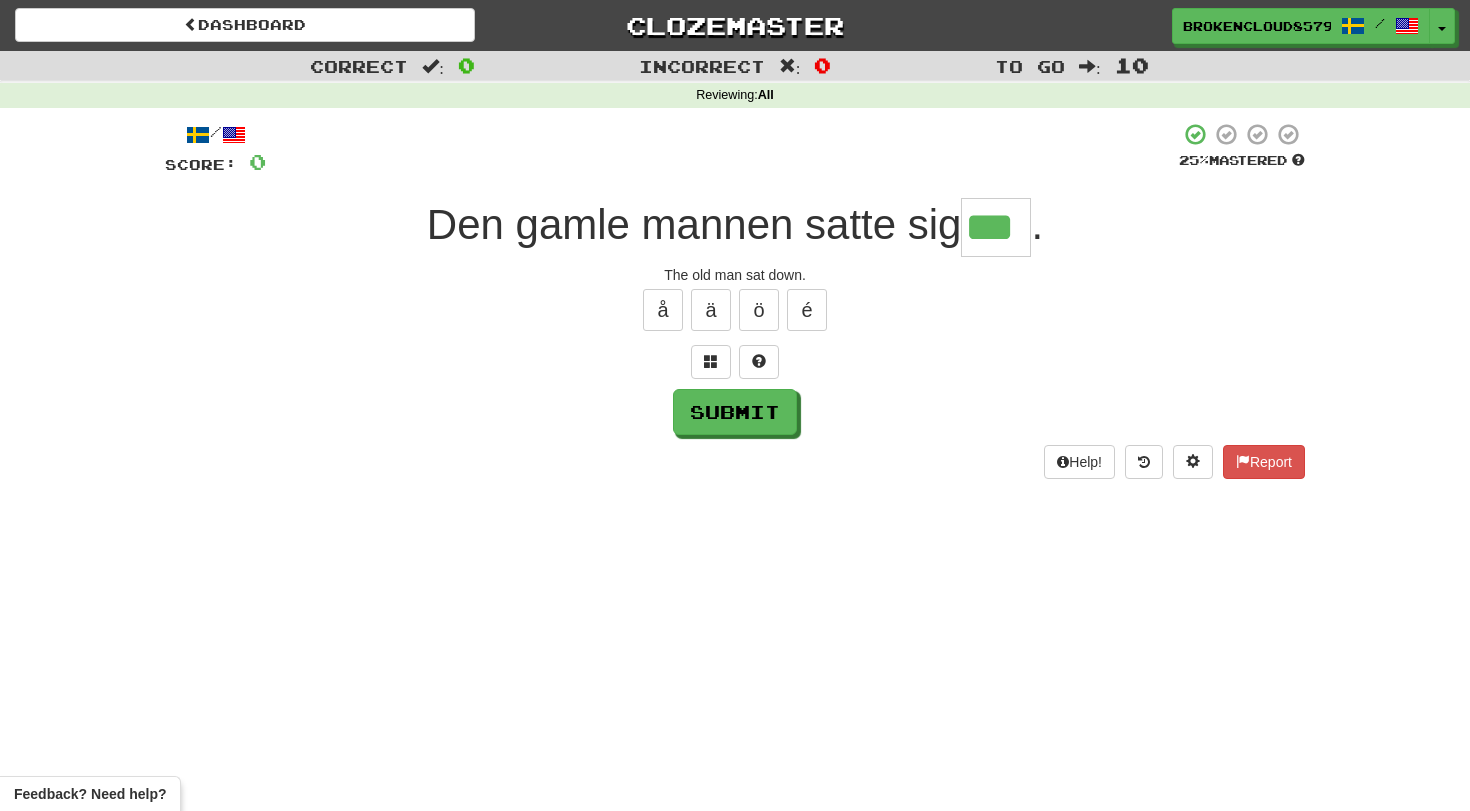 type on "***" 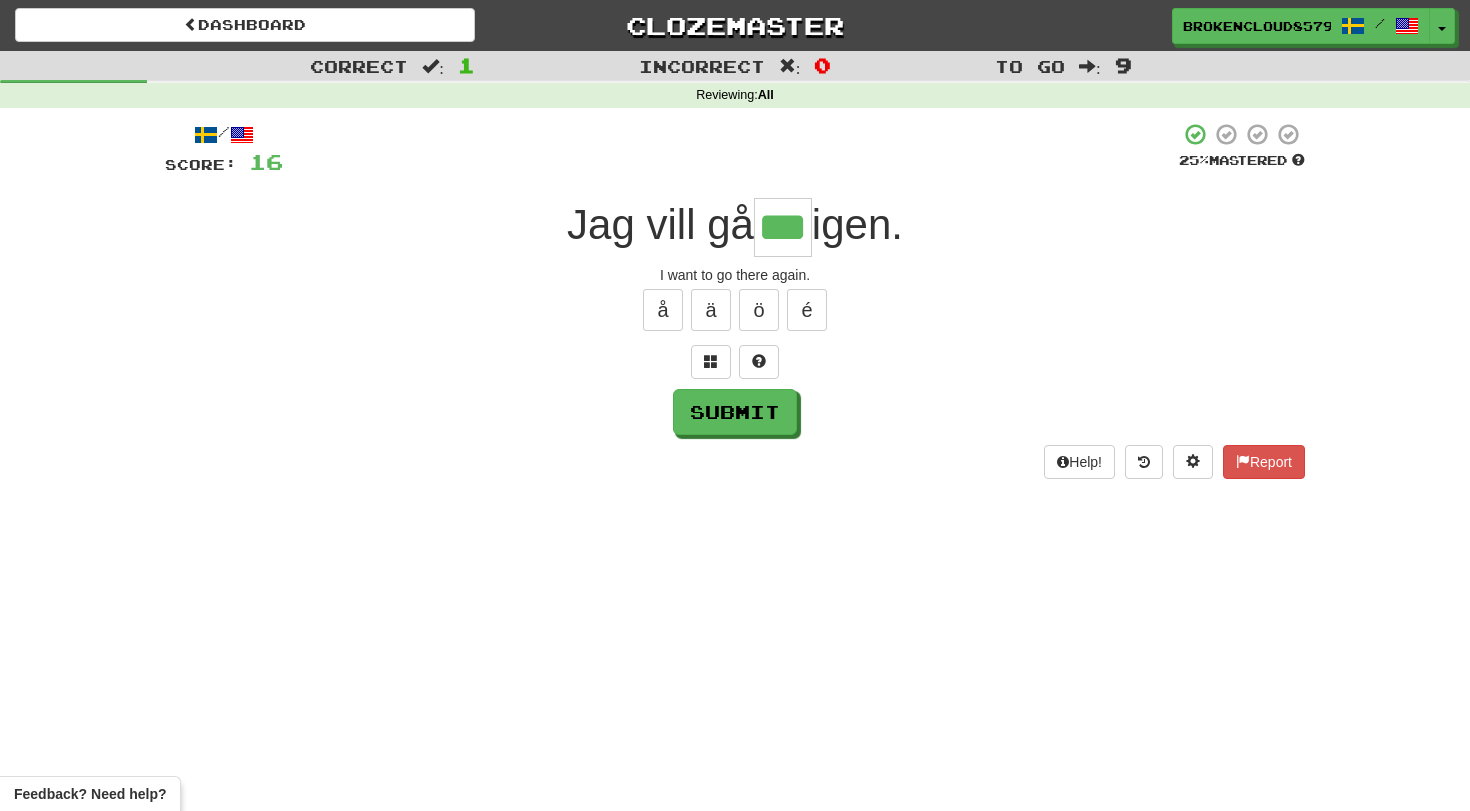 type on "***" 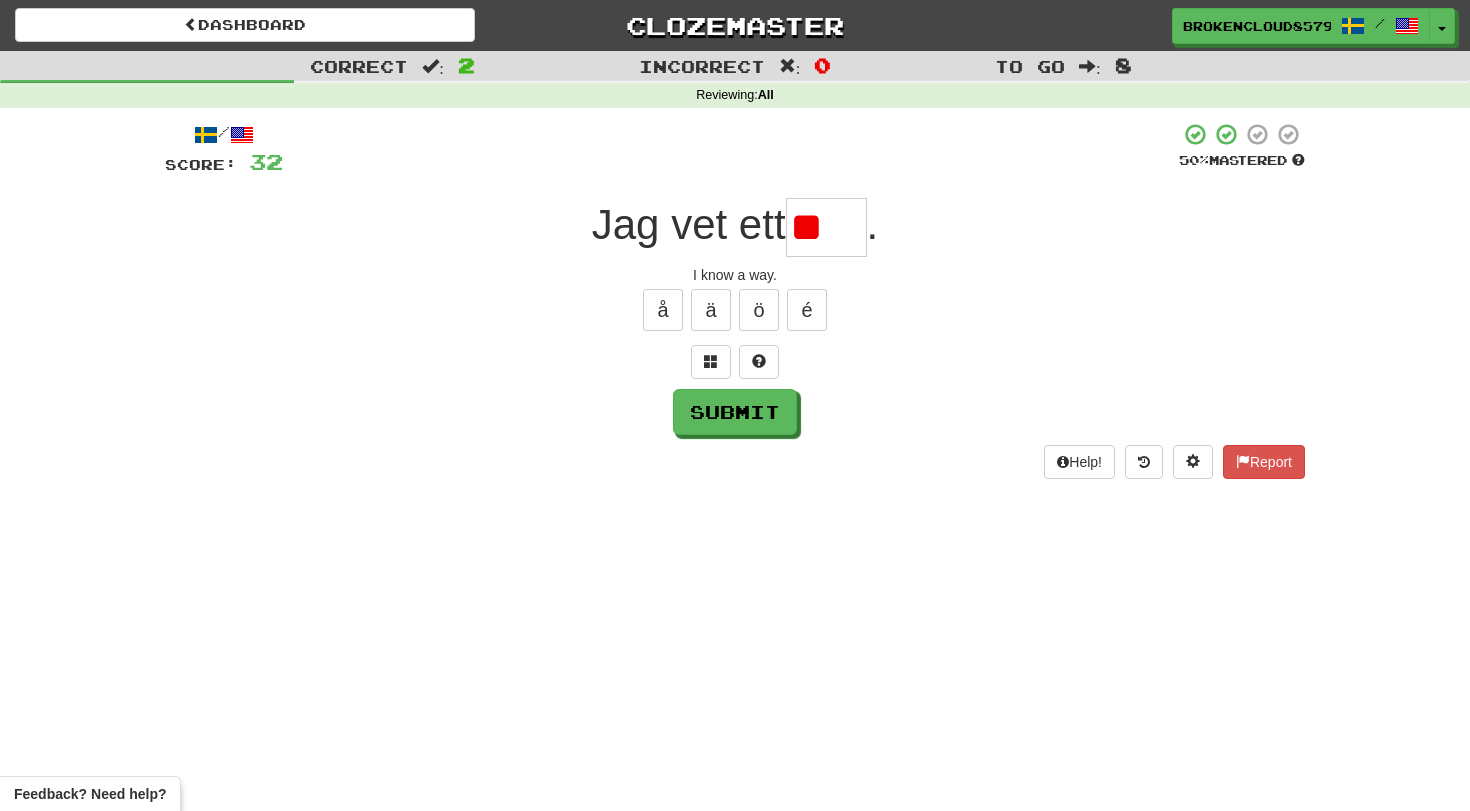 type on "*" 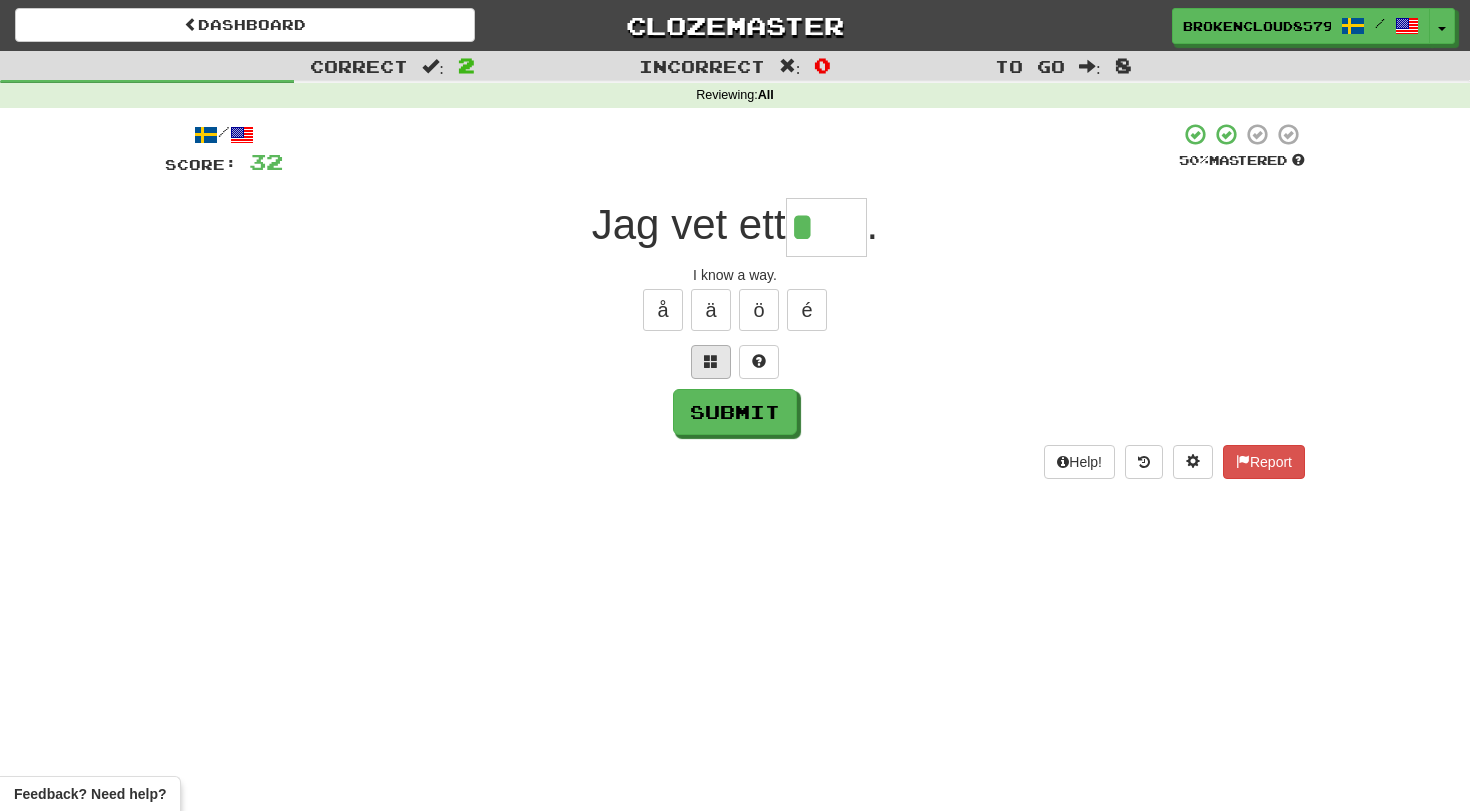 click at bounding box center [711, 362] 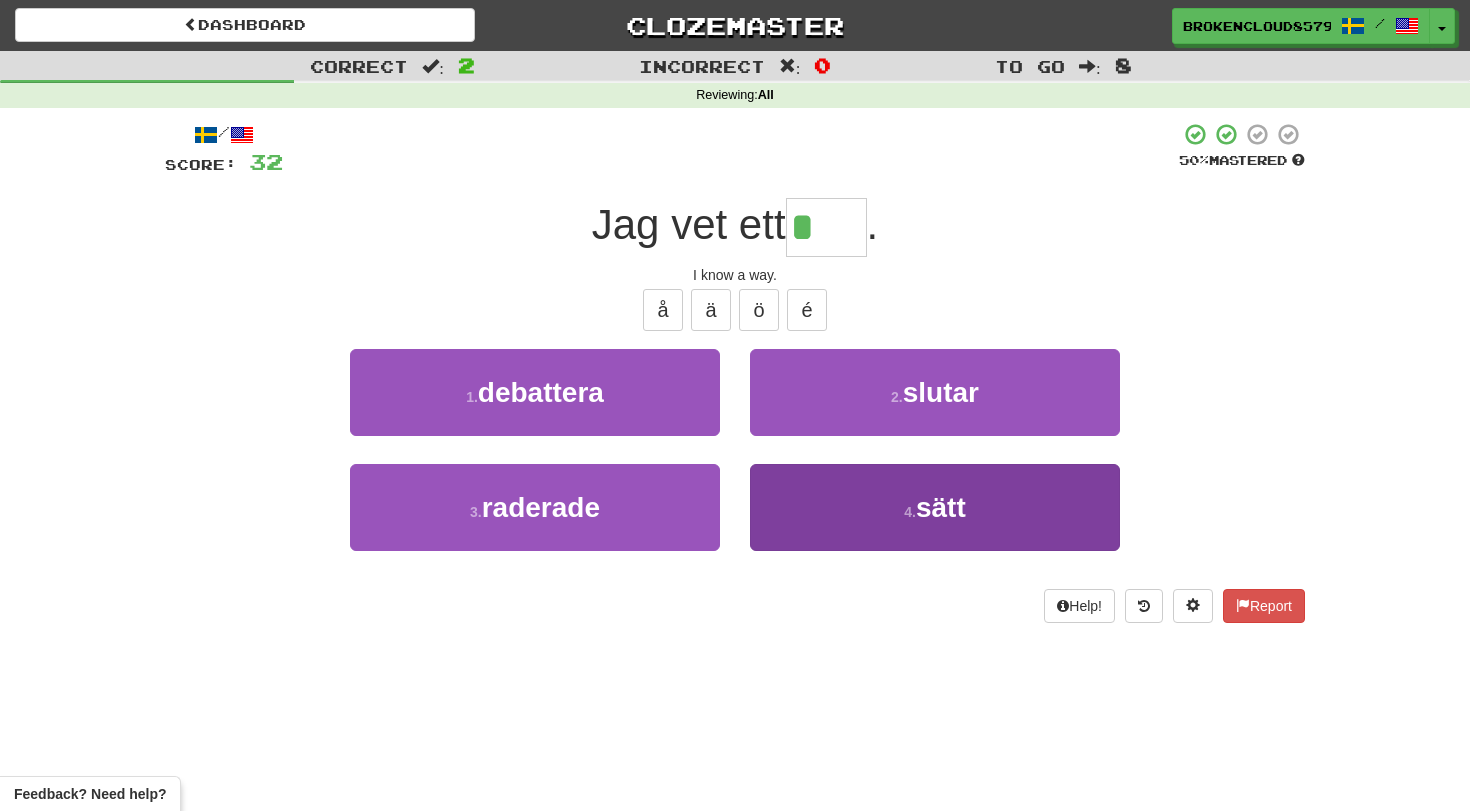 click on "4 .  sätt" at bounding box center (935, 507) 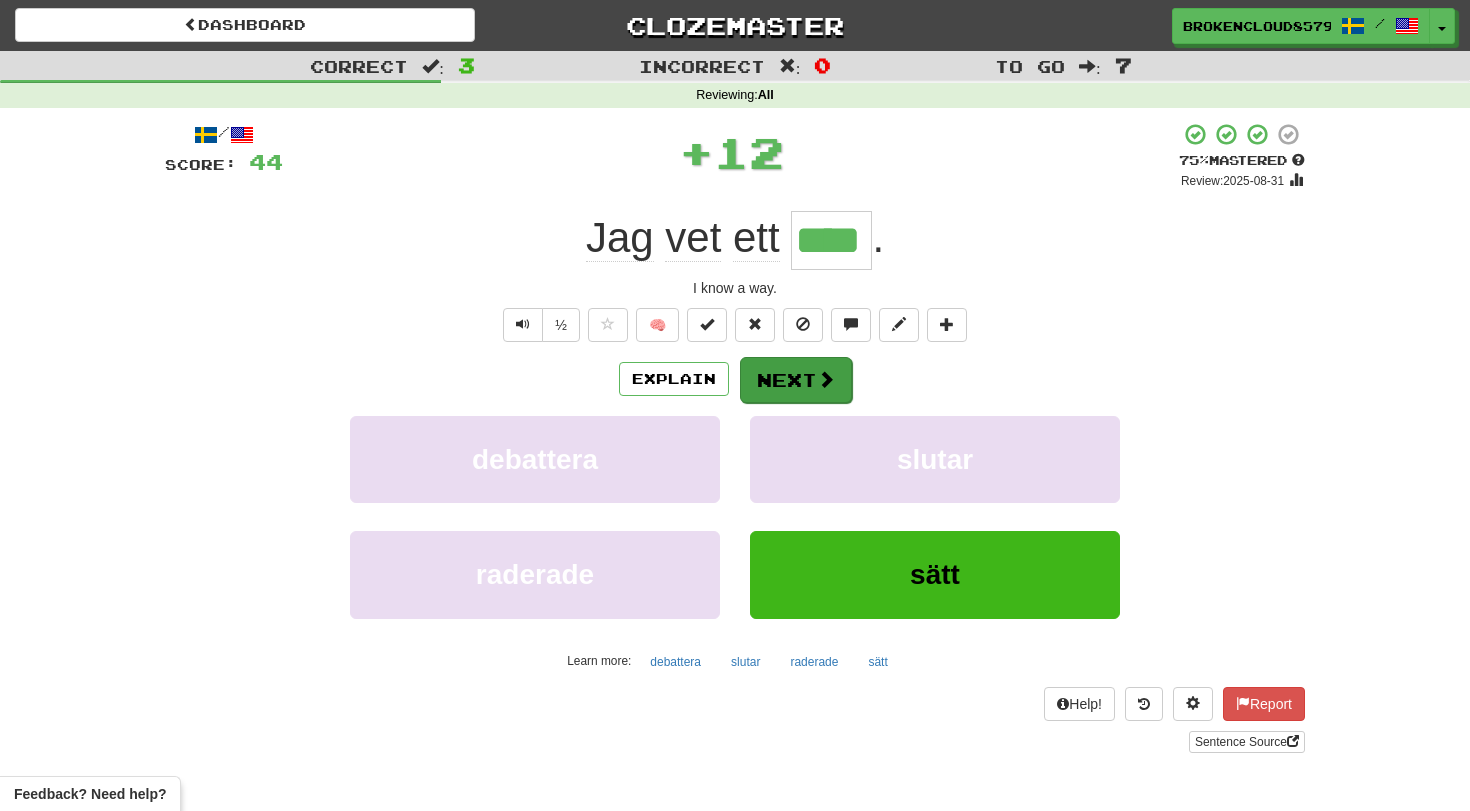 click on "Next" at bounding box center [796, 380] 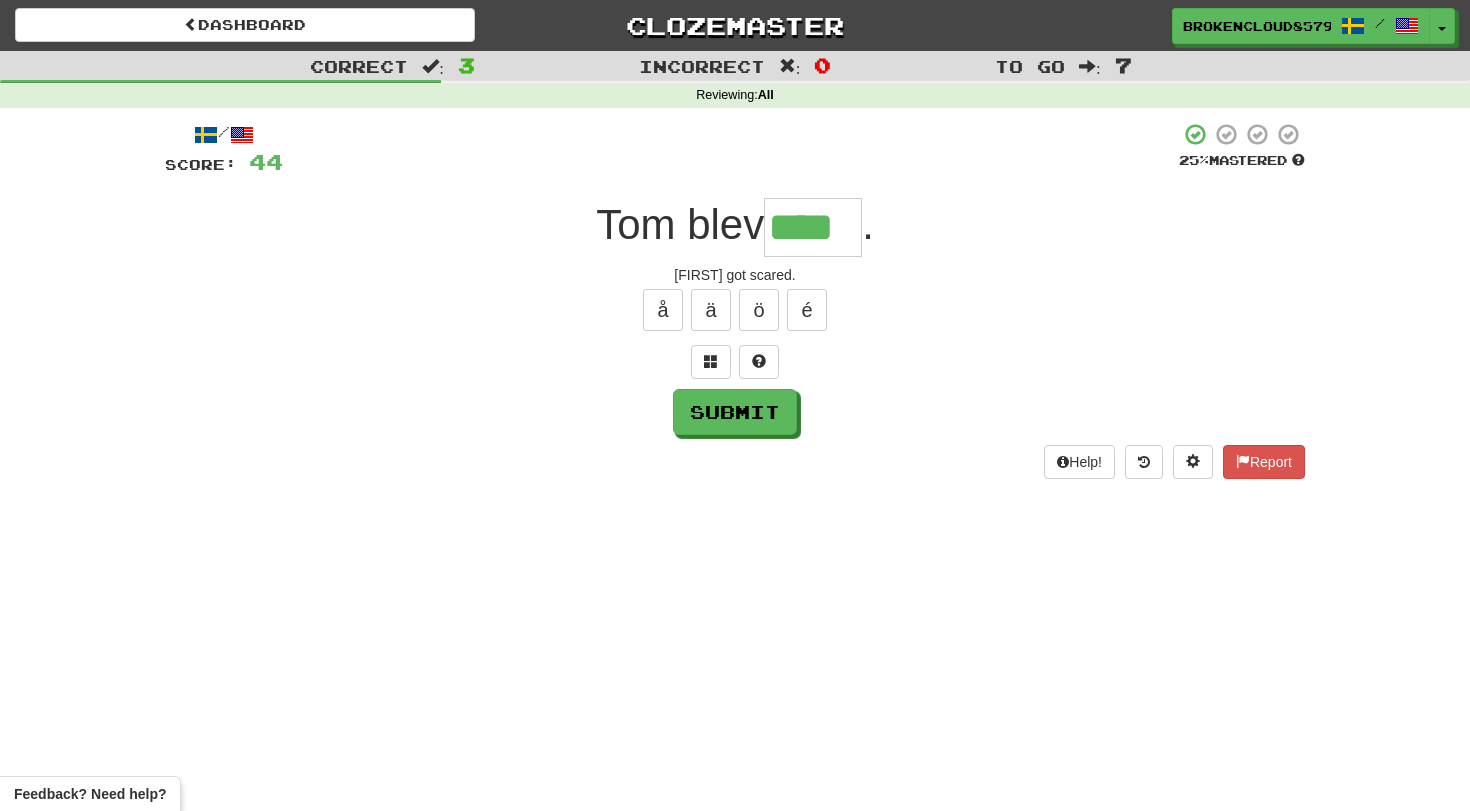 type on "****" 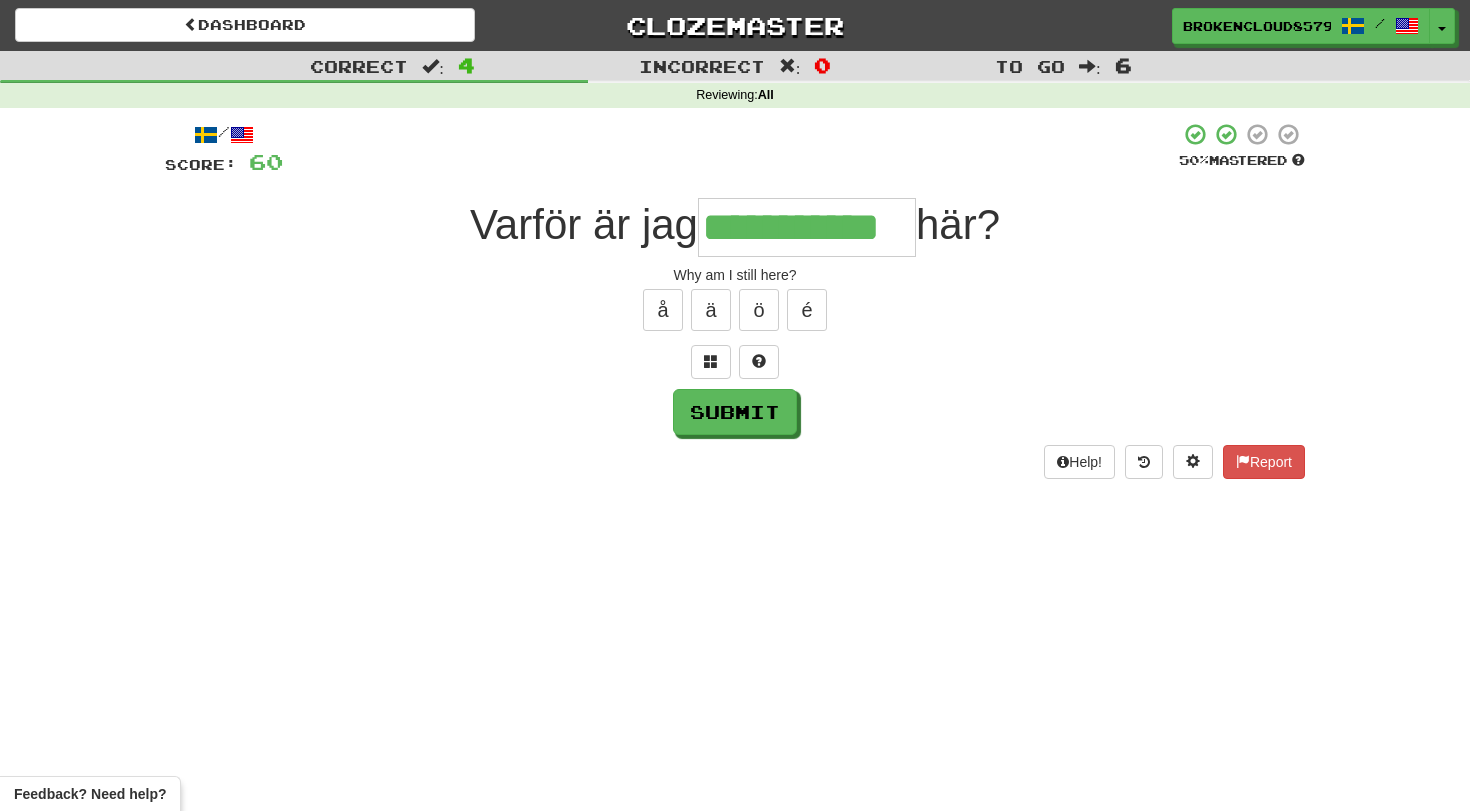 type on "**********" 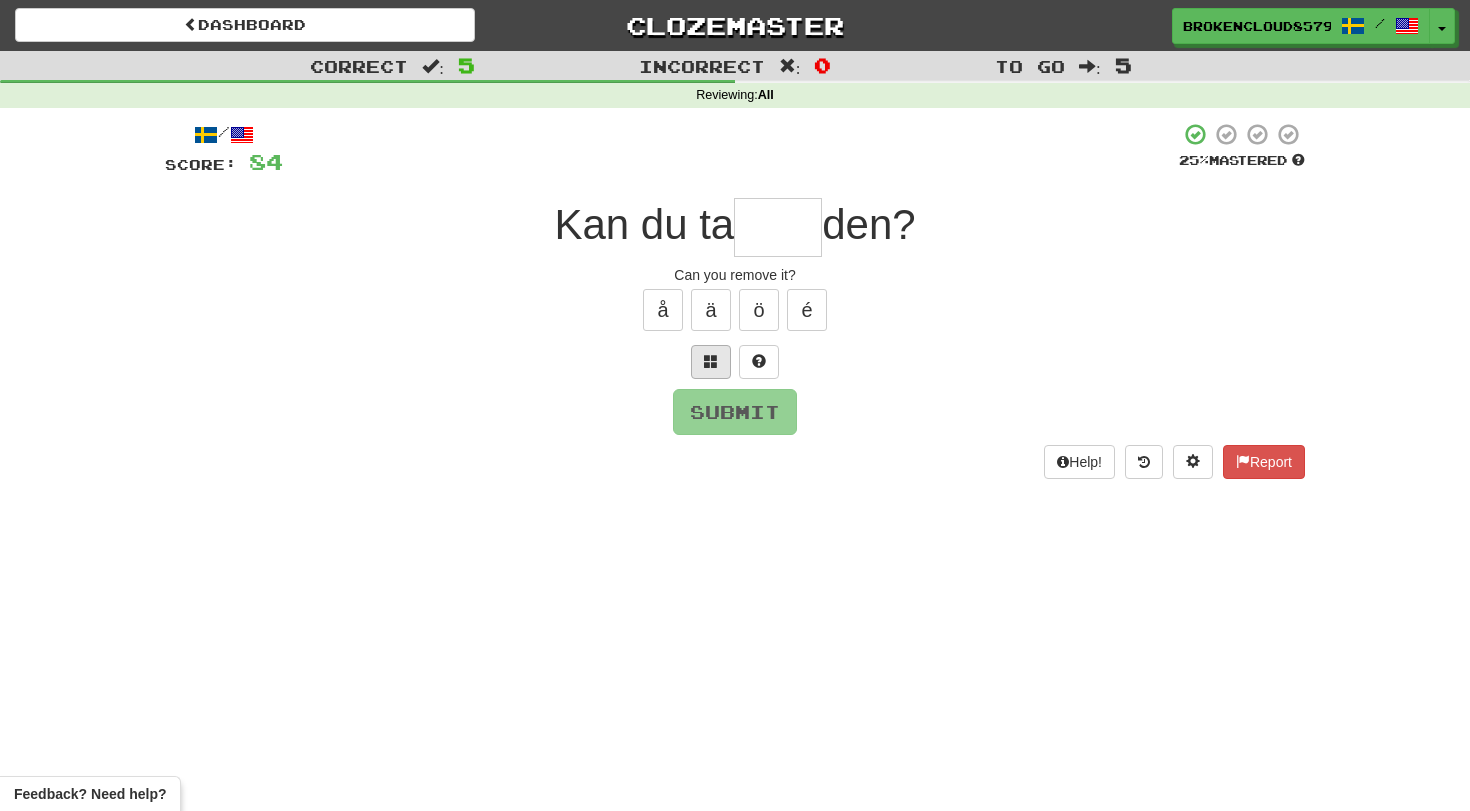 click at bounding box center [711, 362] 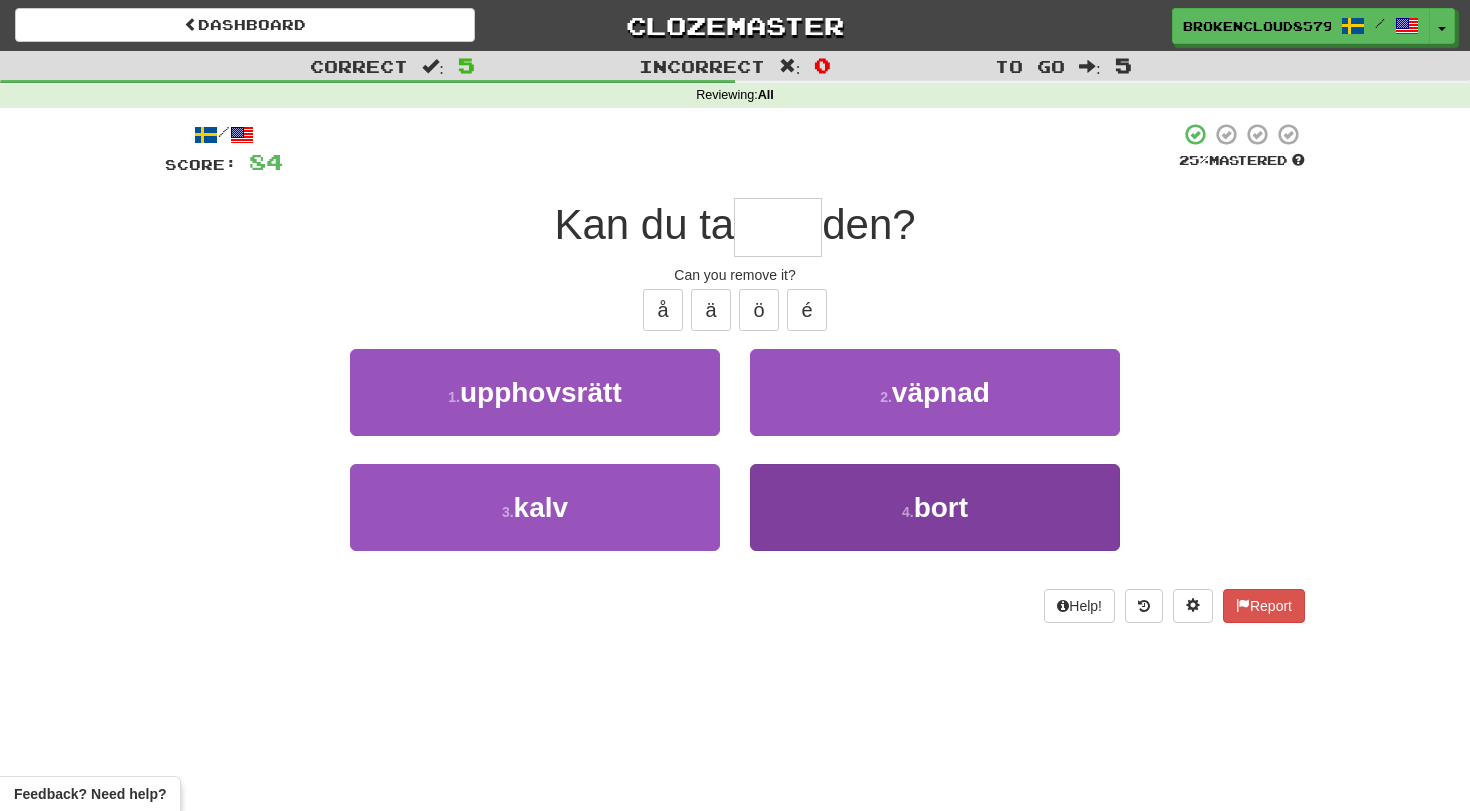 click on "4 .  bort" at bounding box center [935, 507] 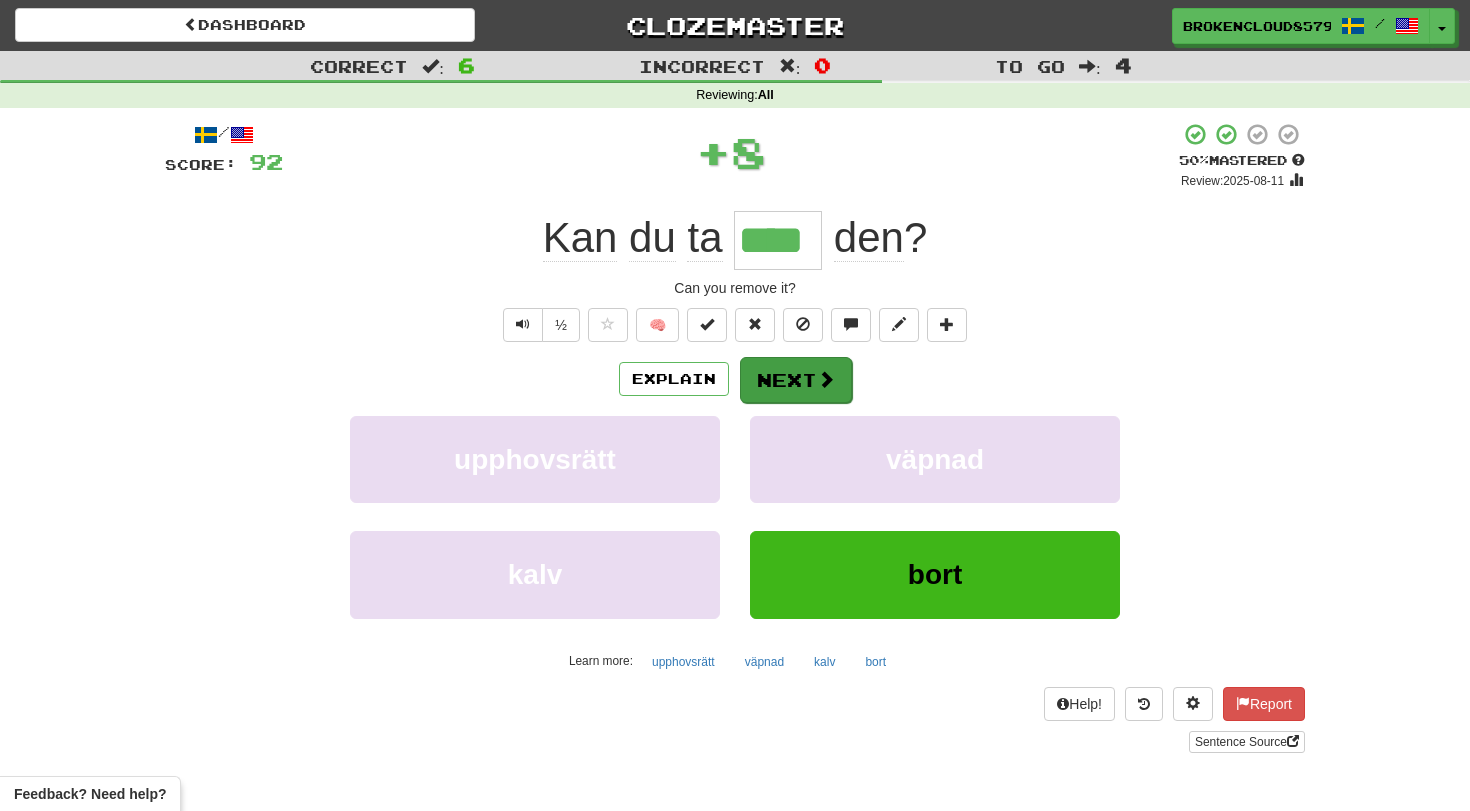 click on "Next" at bounding box center [796, 380] 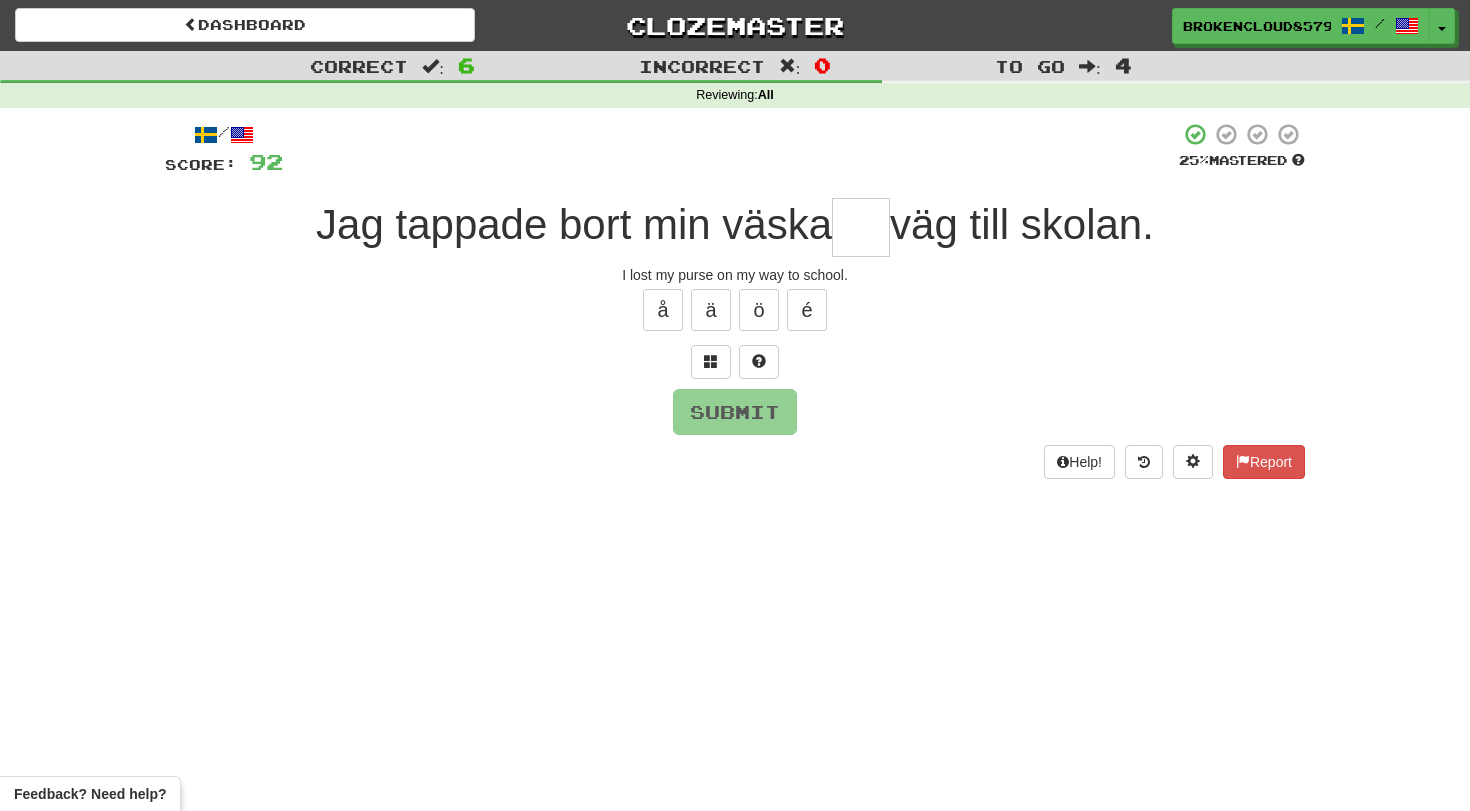drag, startPoint x: 797, startPoint y: 377, endPoint x: 819, endPoint y: 363, distance: 26.076809 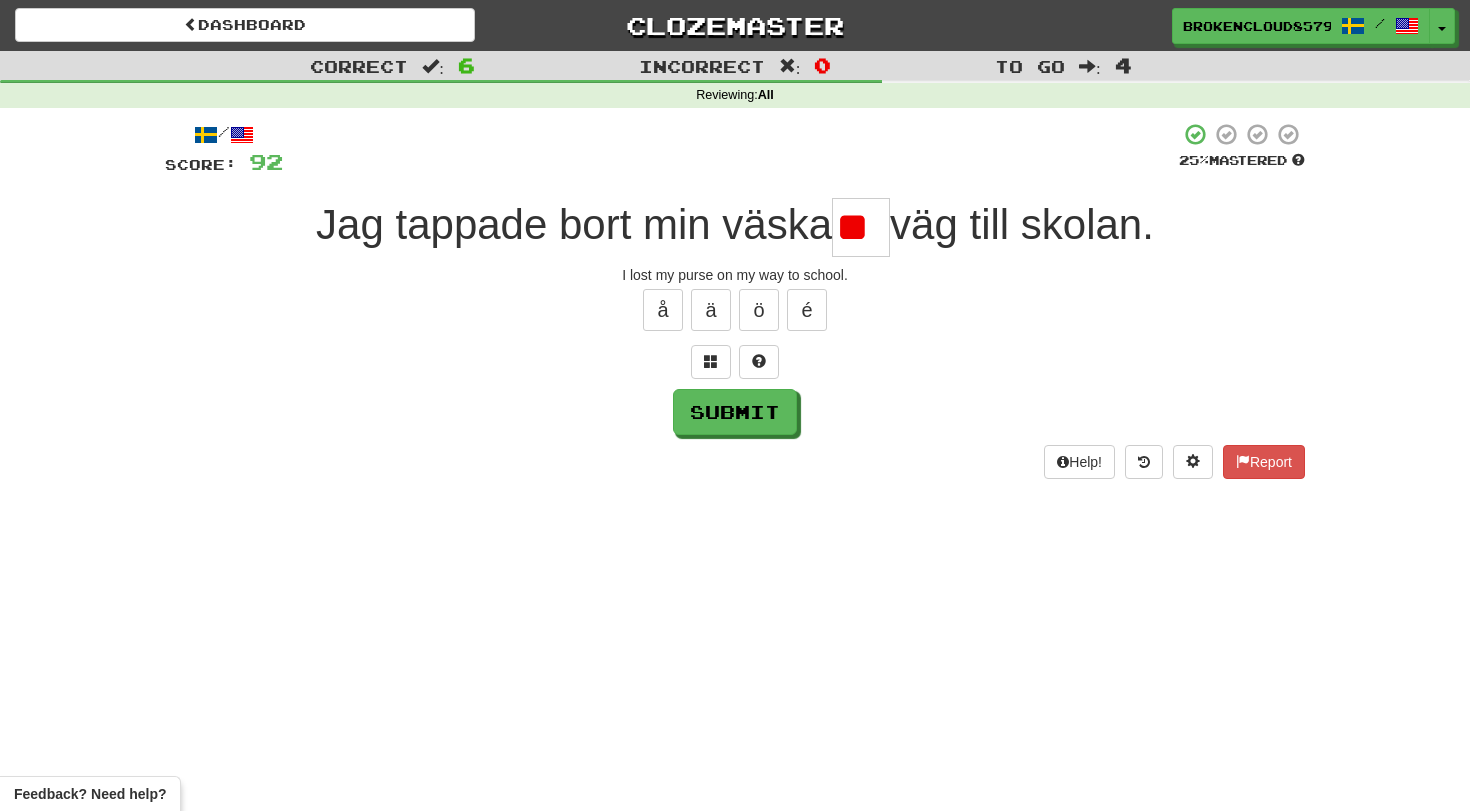 type on "*" 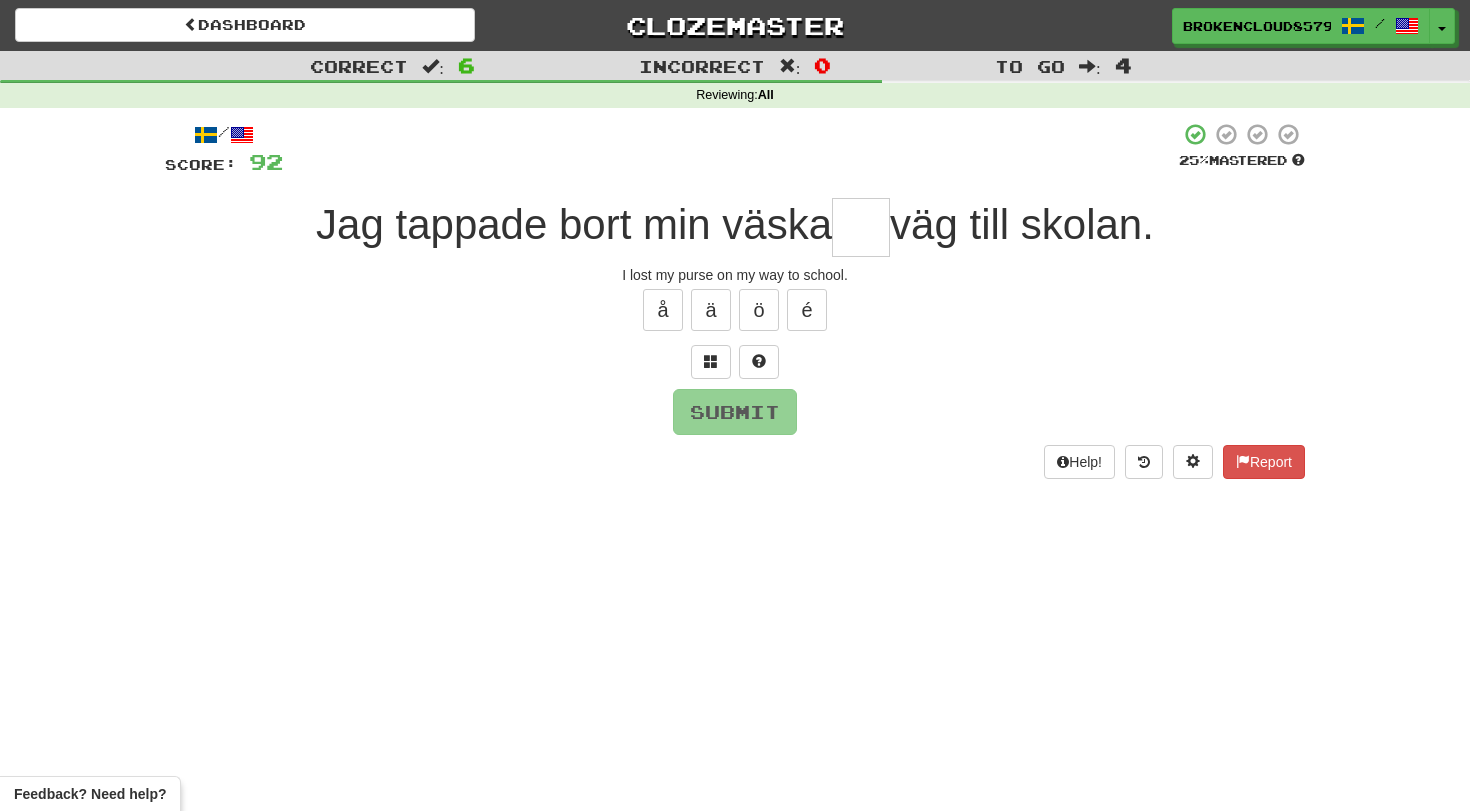 type on "*" 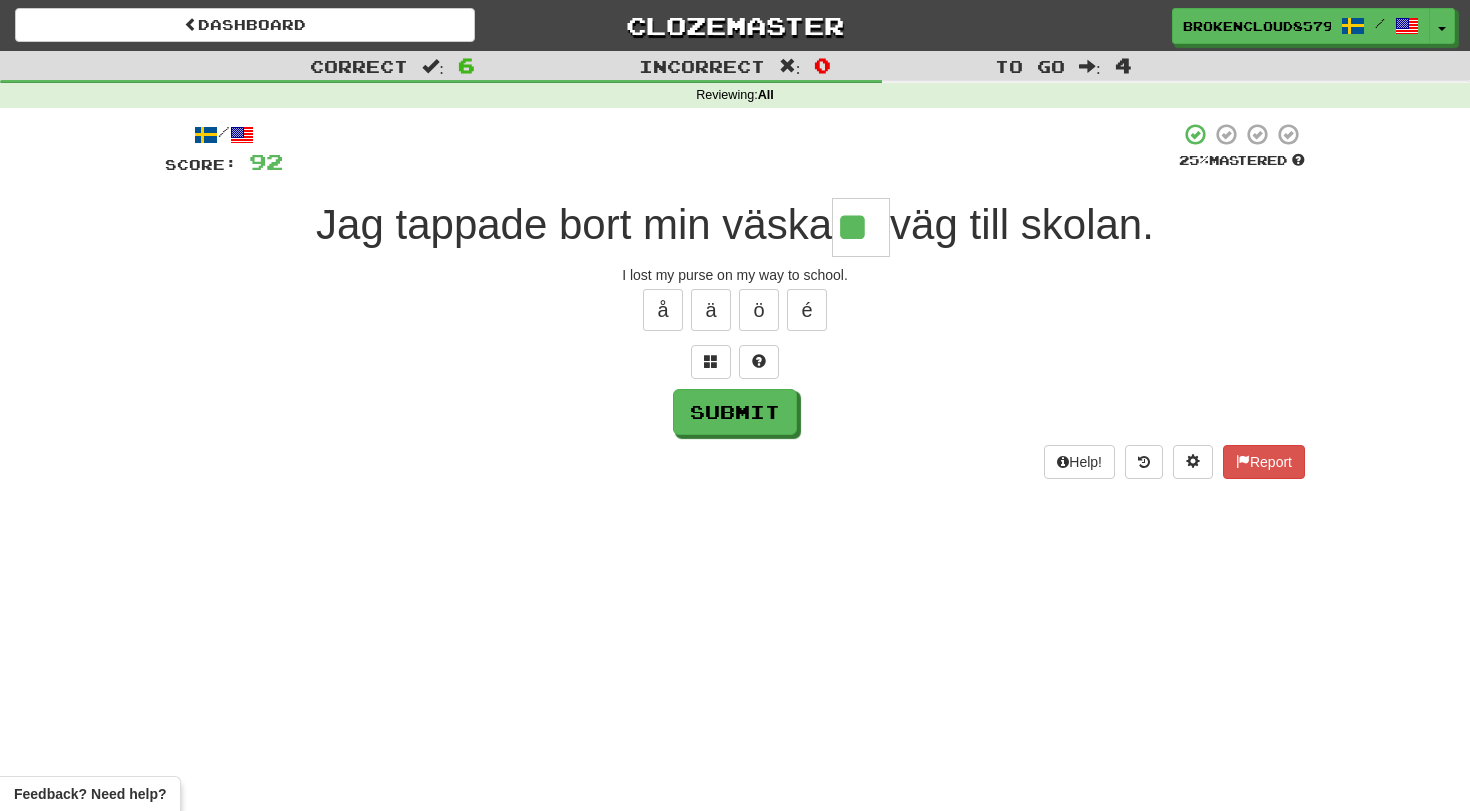 type on "**" 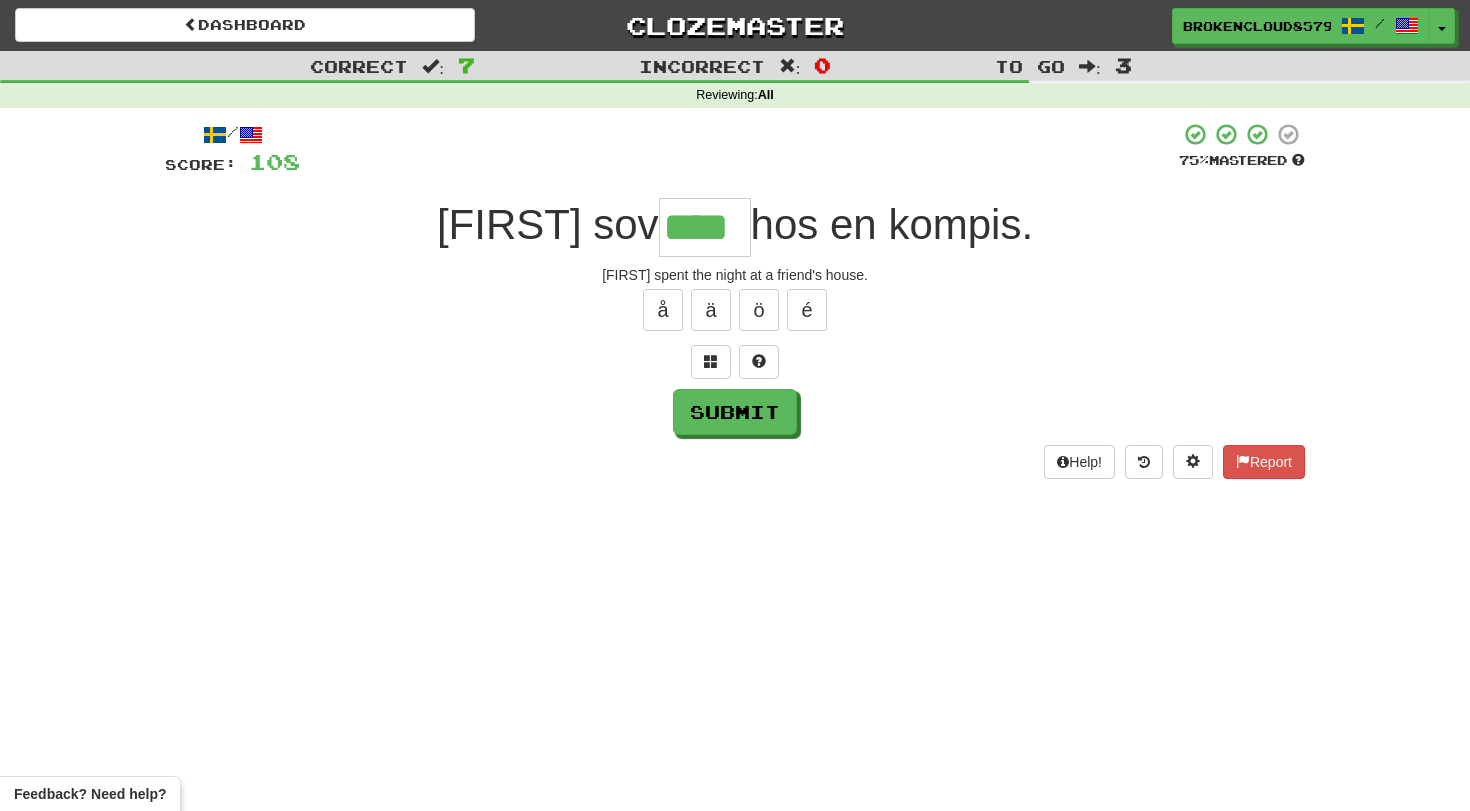 type on "****" 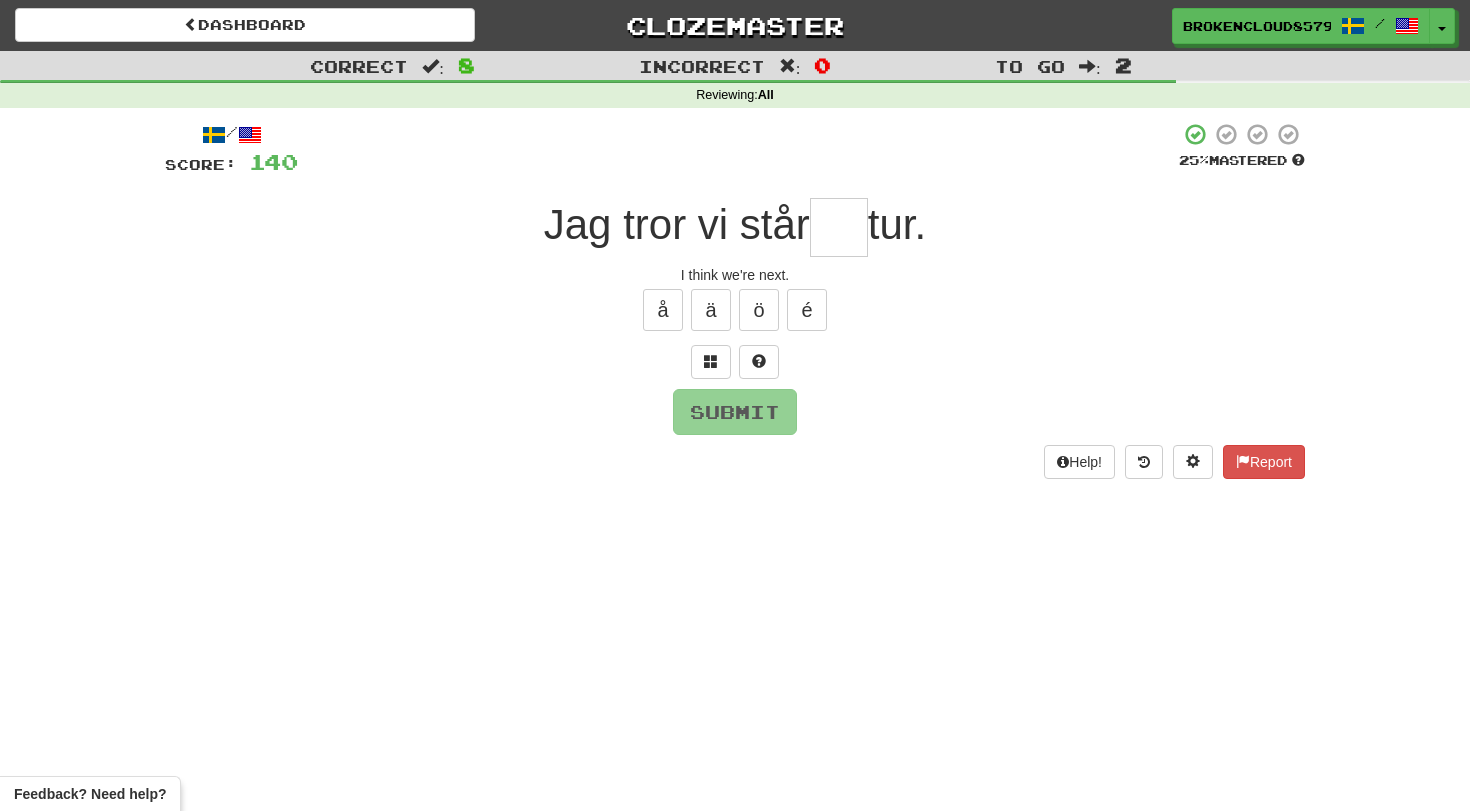type on "*" 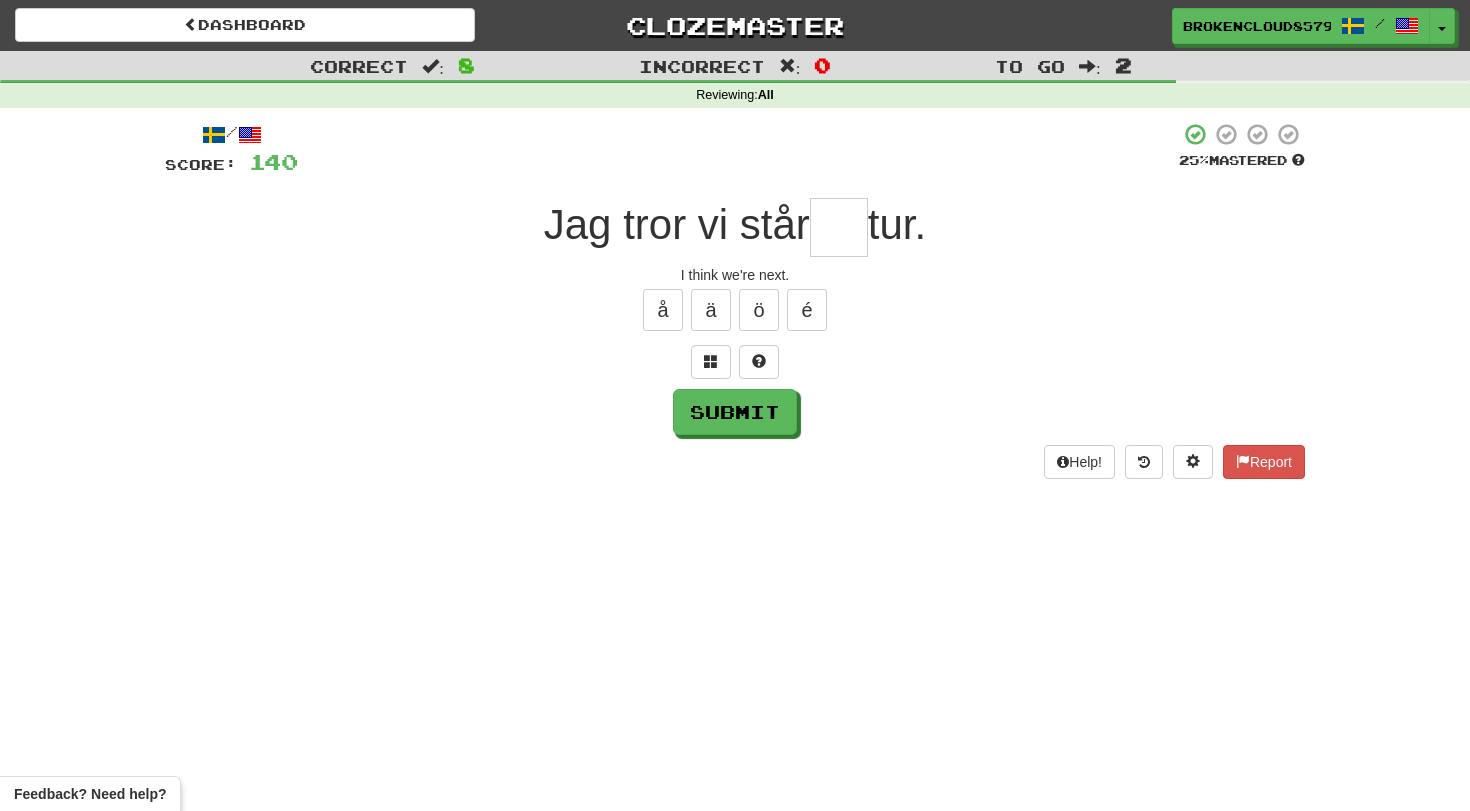 type on "*" 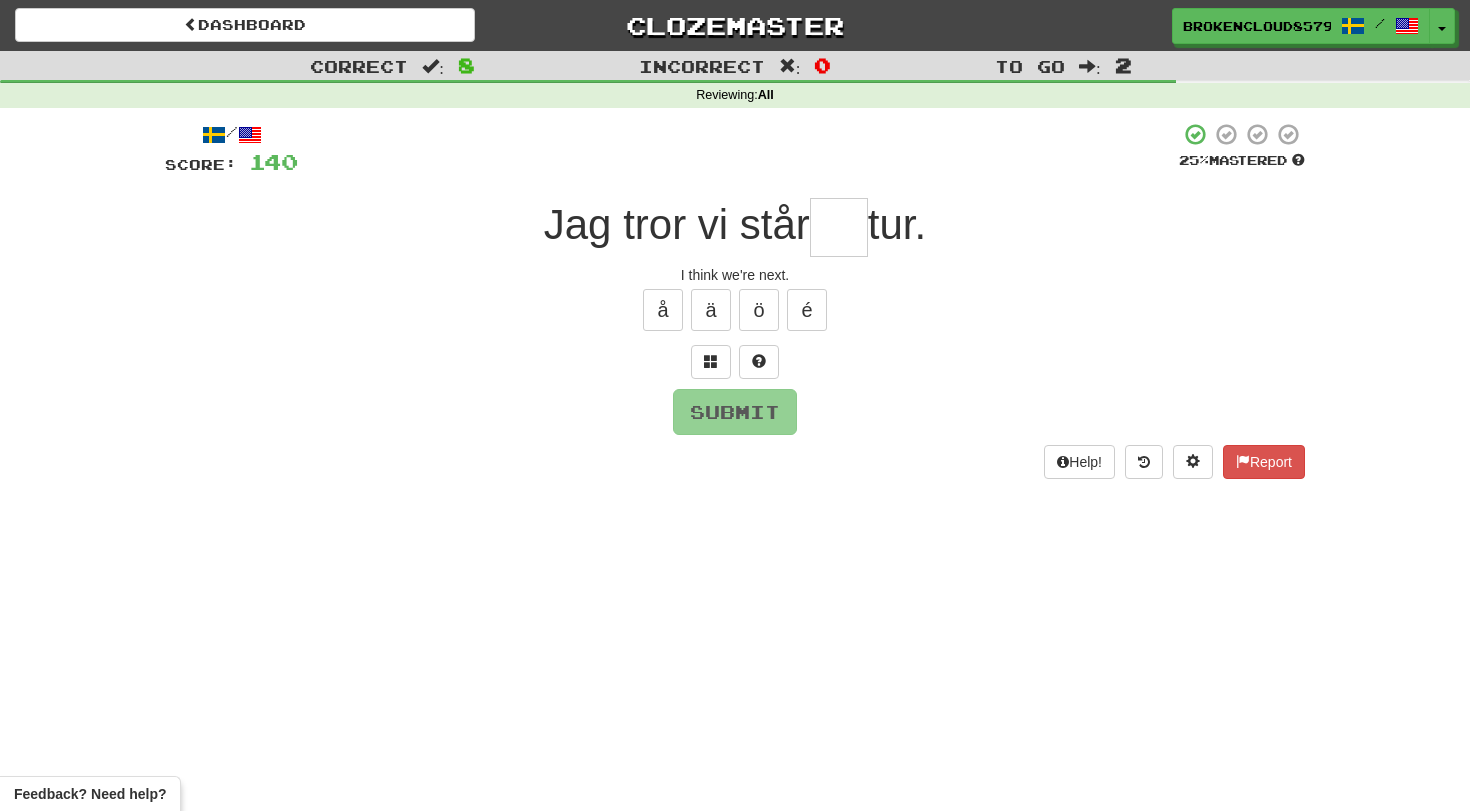 type on "*" 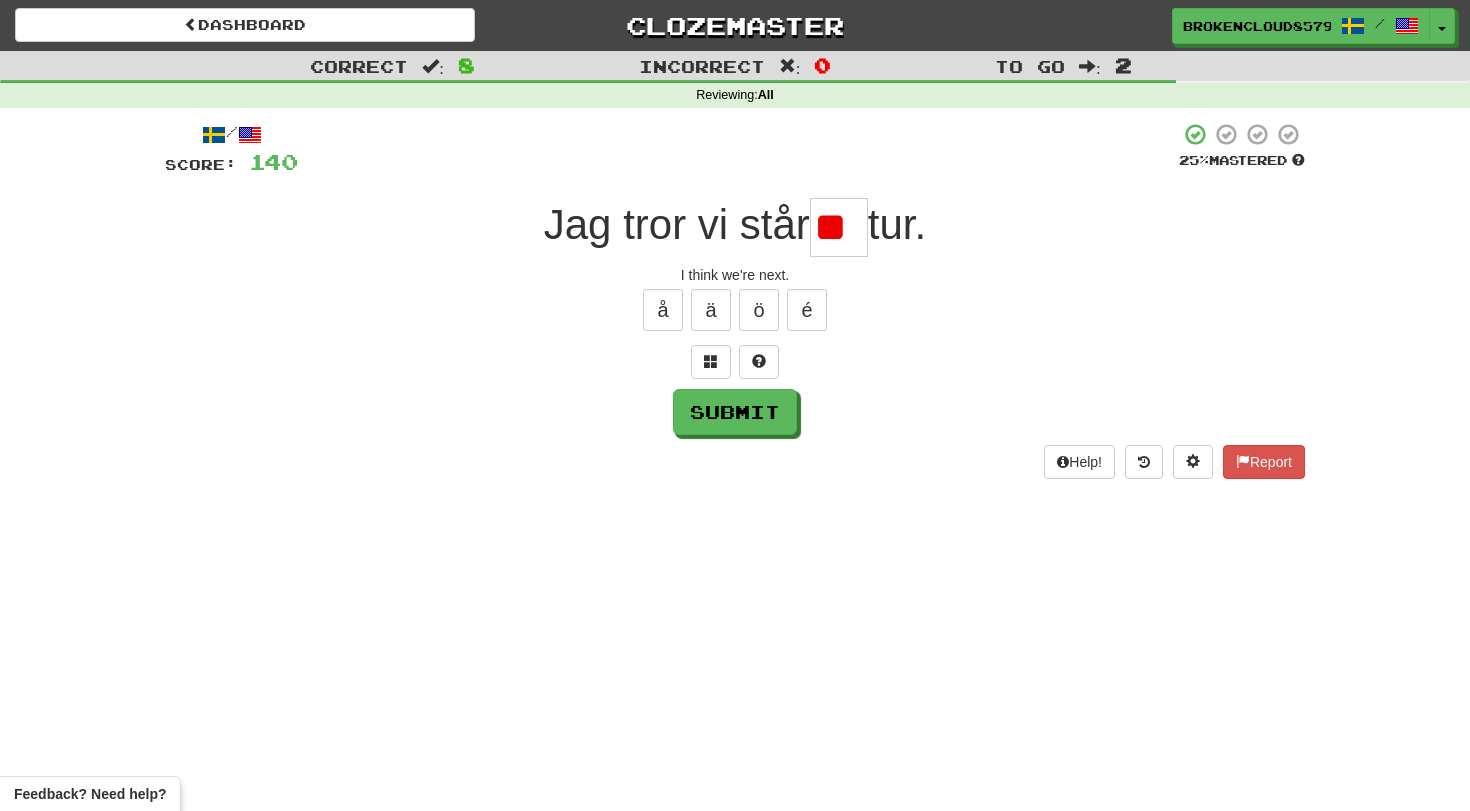 type on "**" 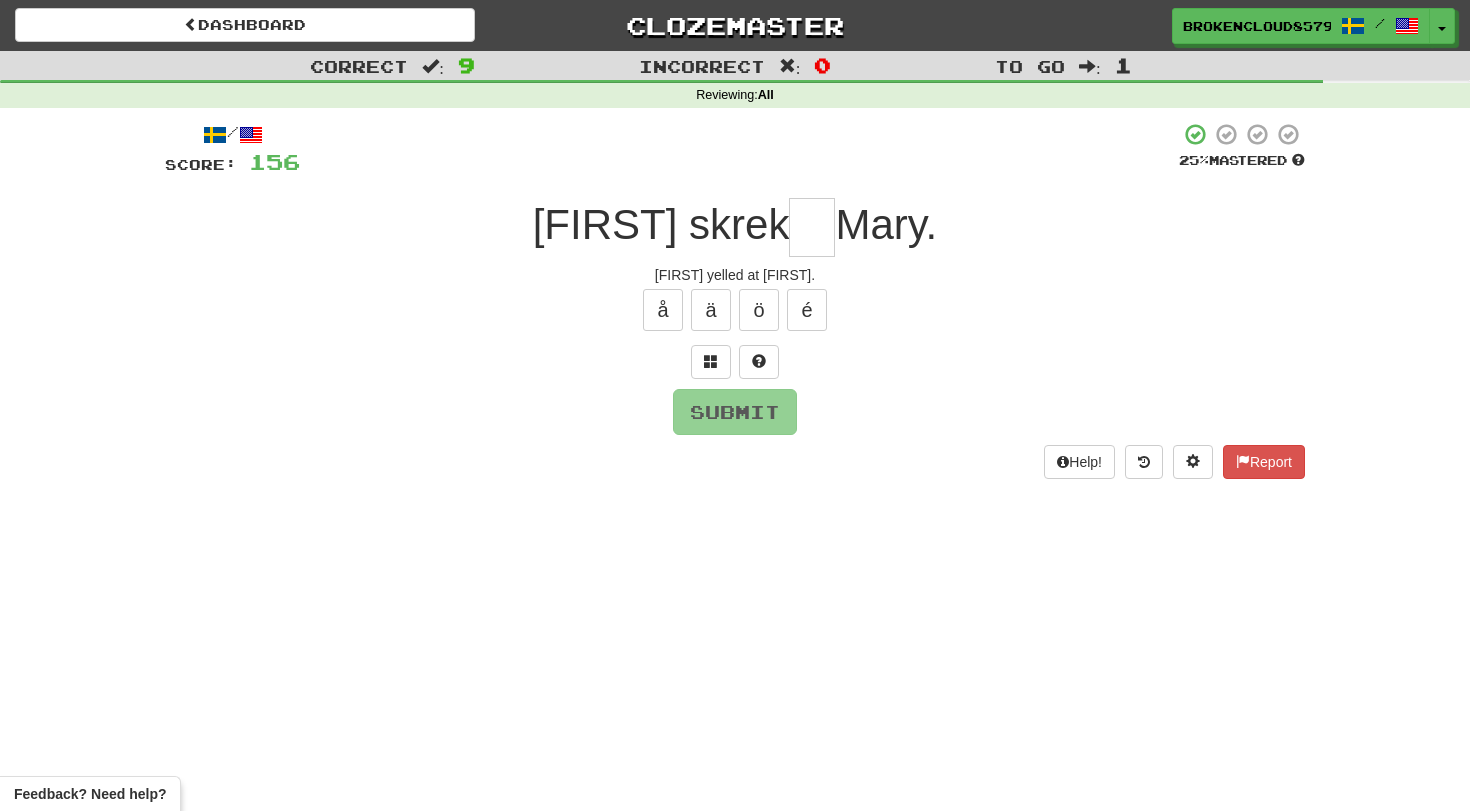 type on "*" 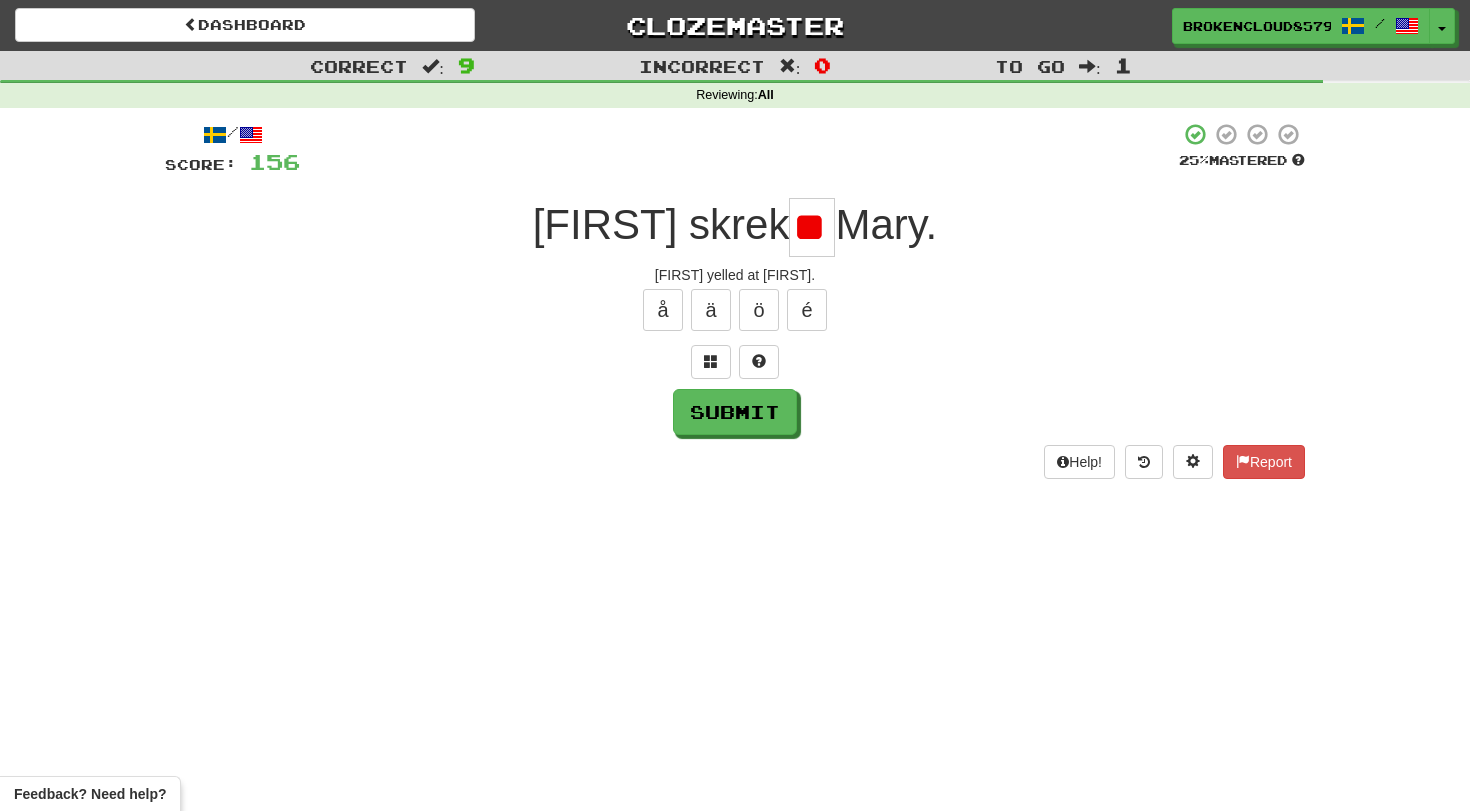 type on "*" 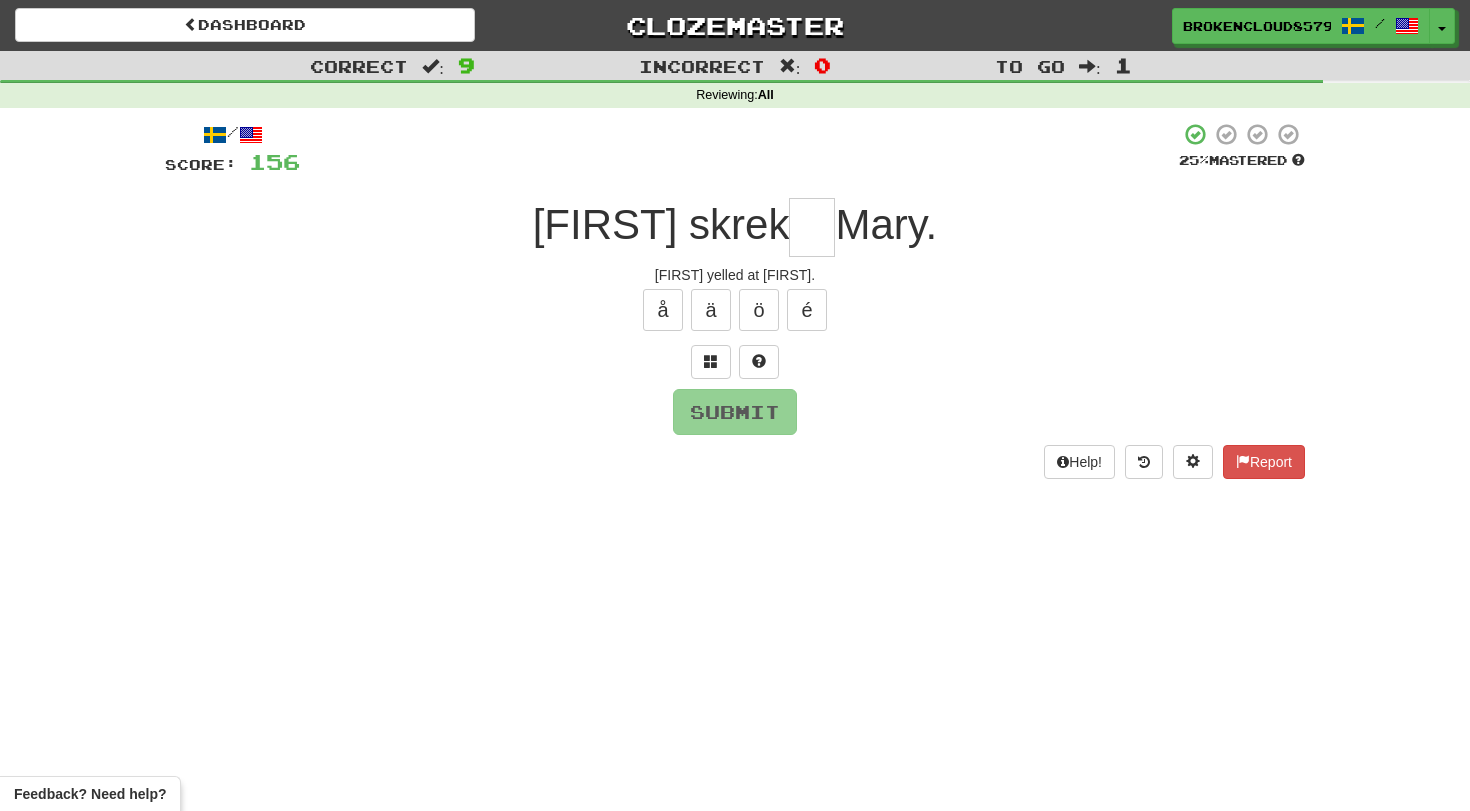 type on "*" 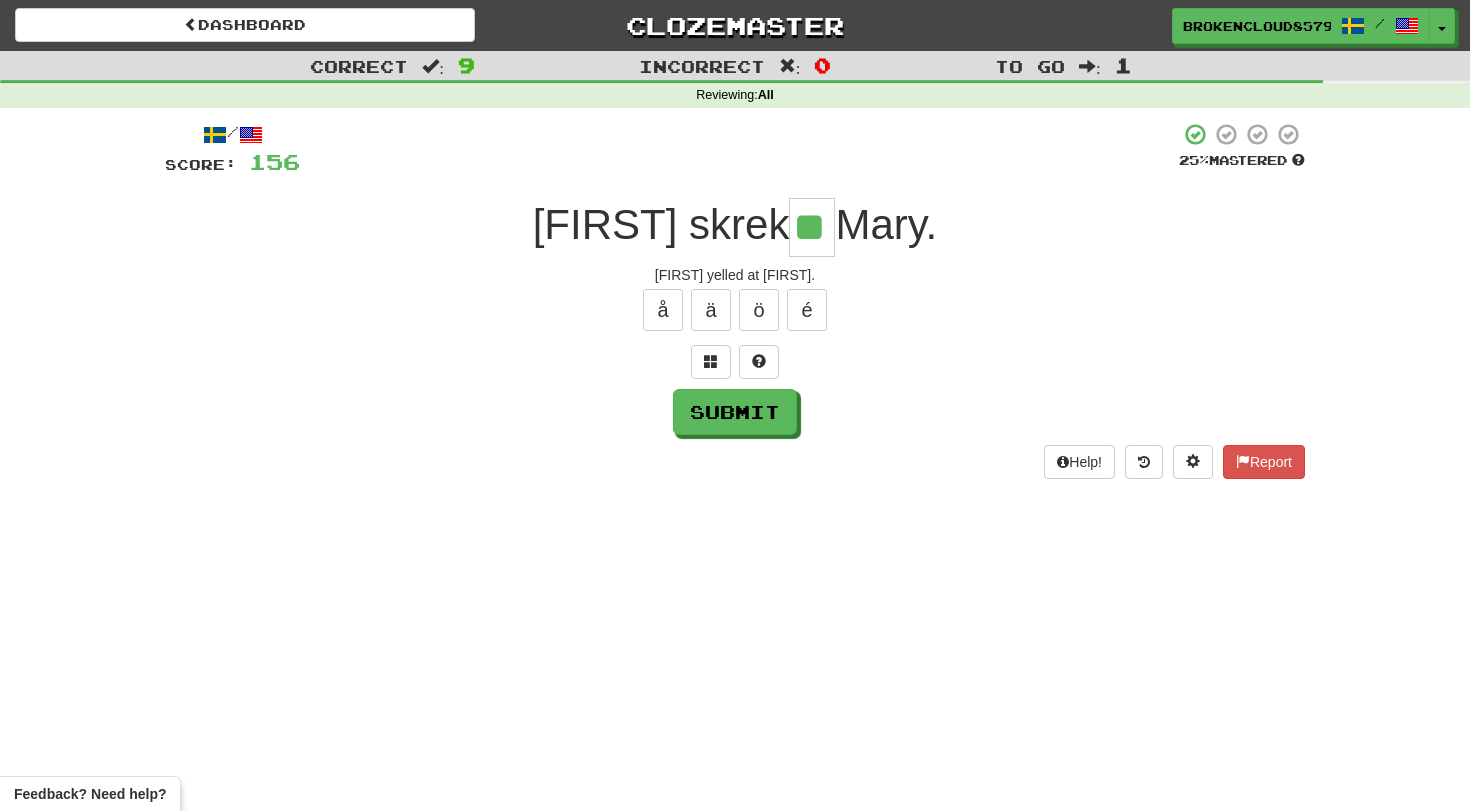 type on "**" 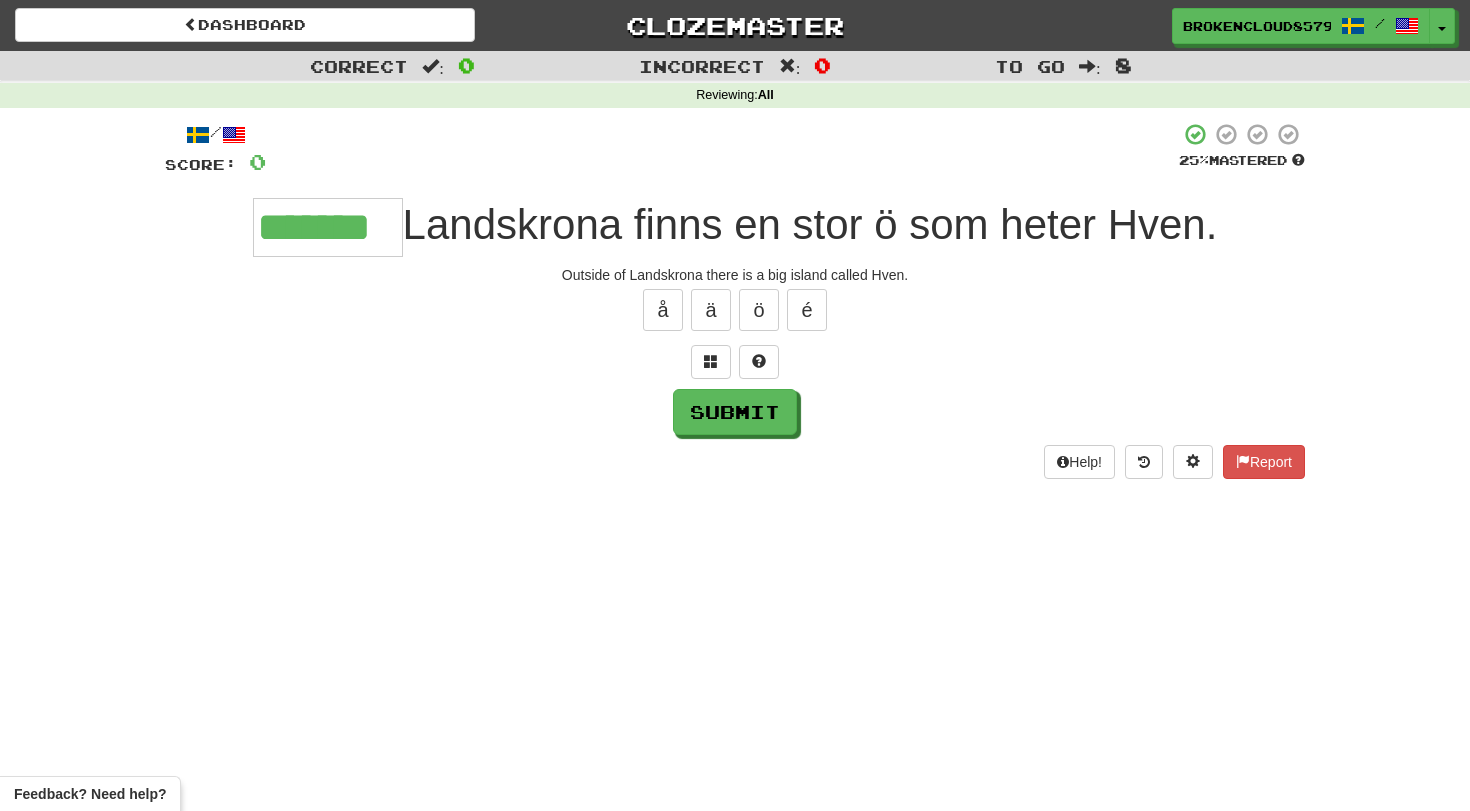 type on "*******" 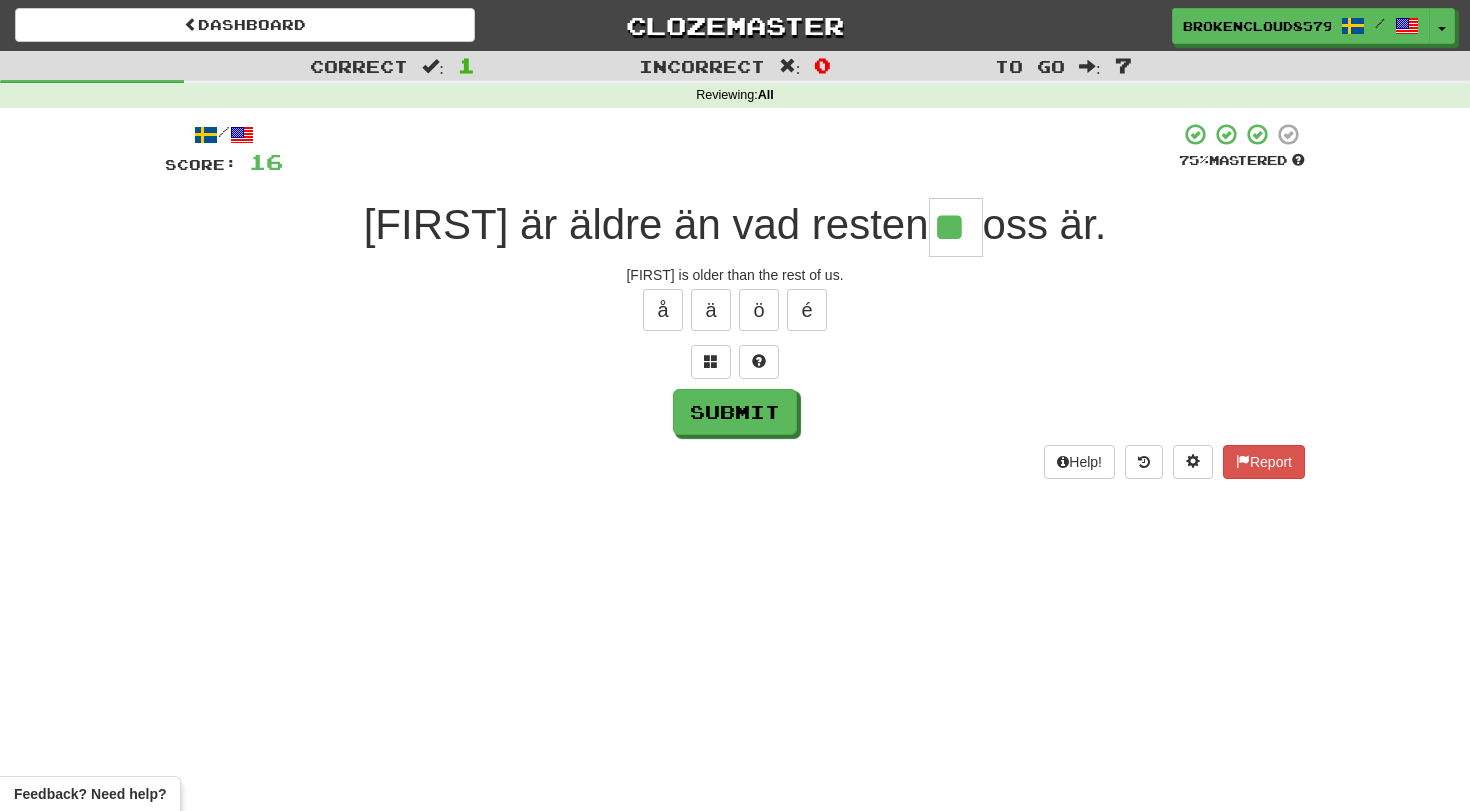type on "**" 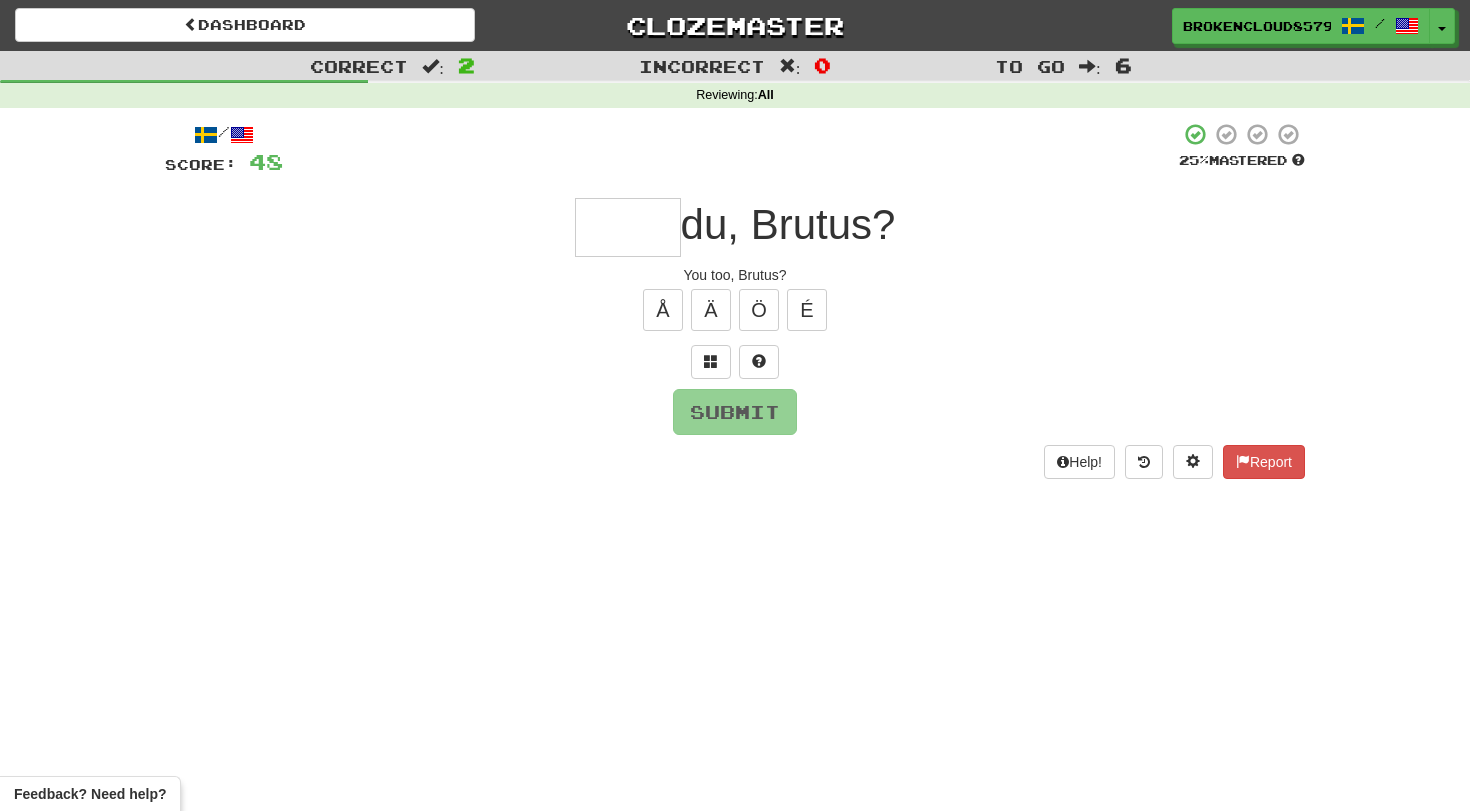 type on "*" 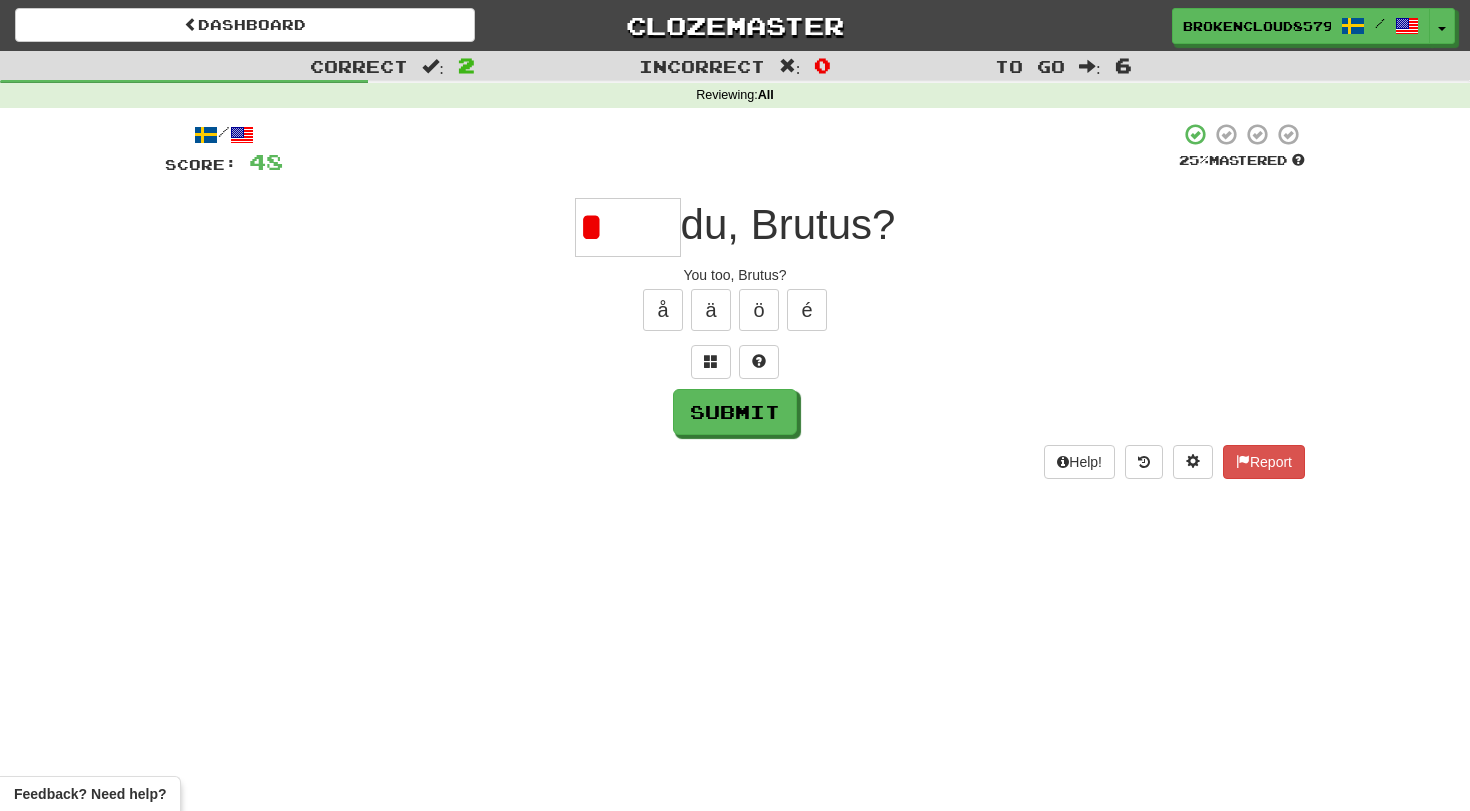 type on "*" 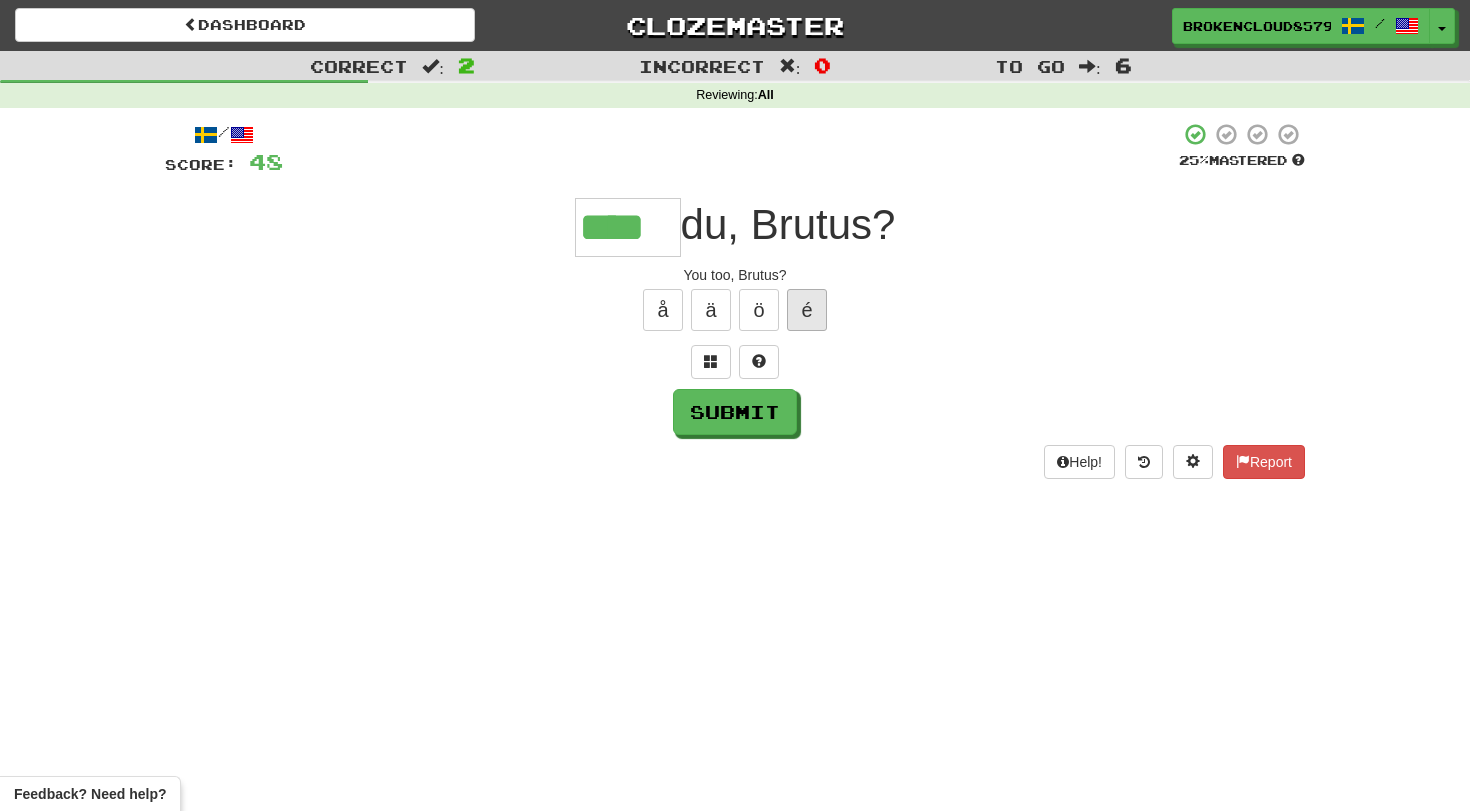 type on "****" 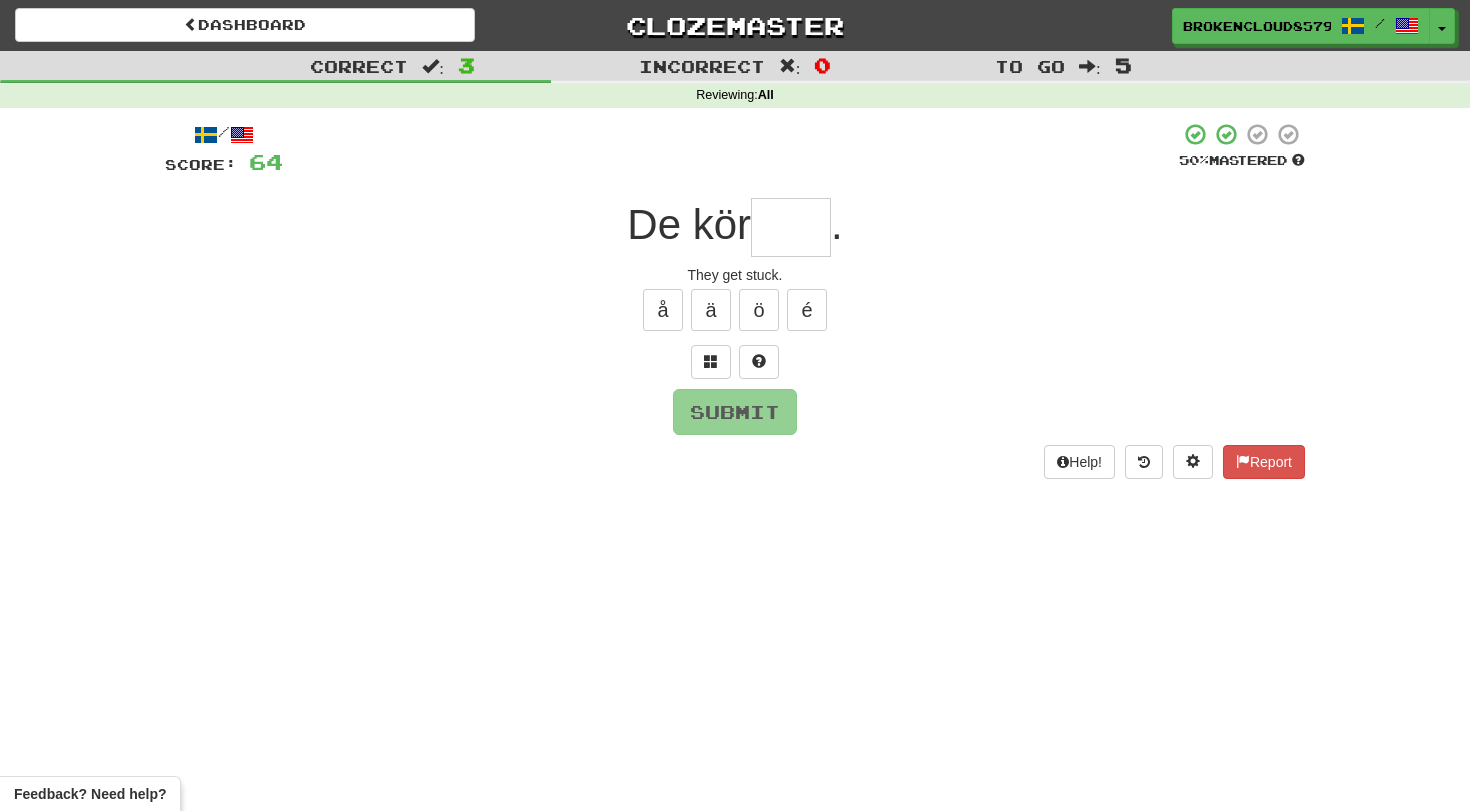 type on "*" 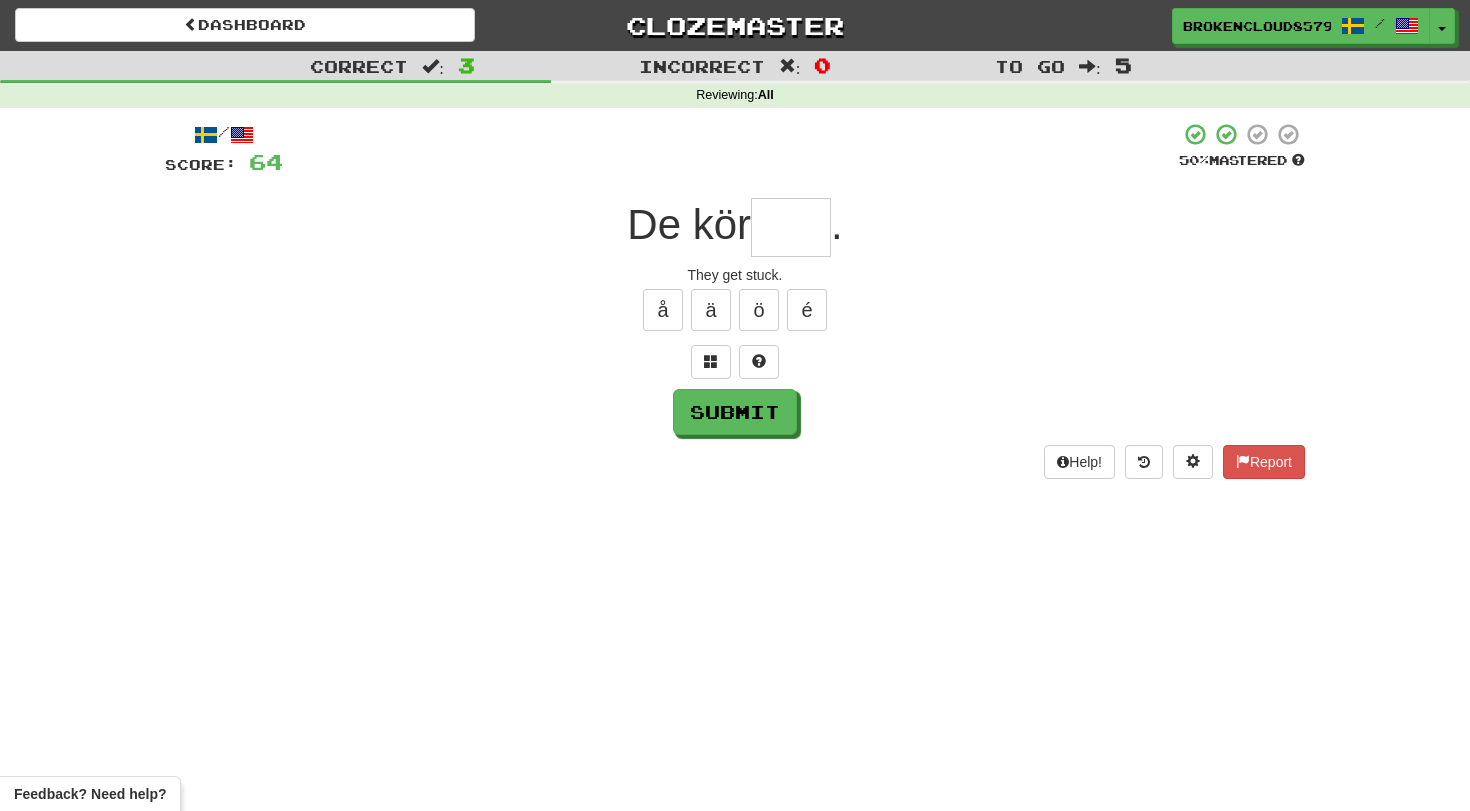 type on "*" 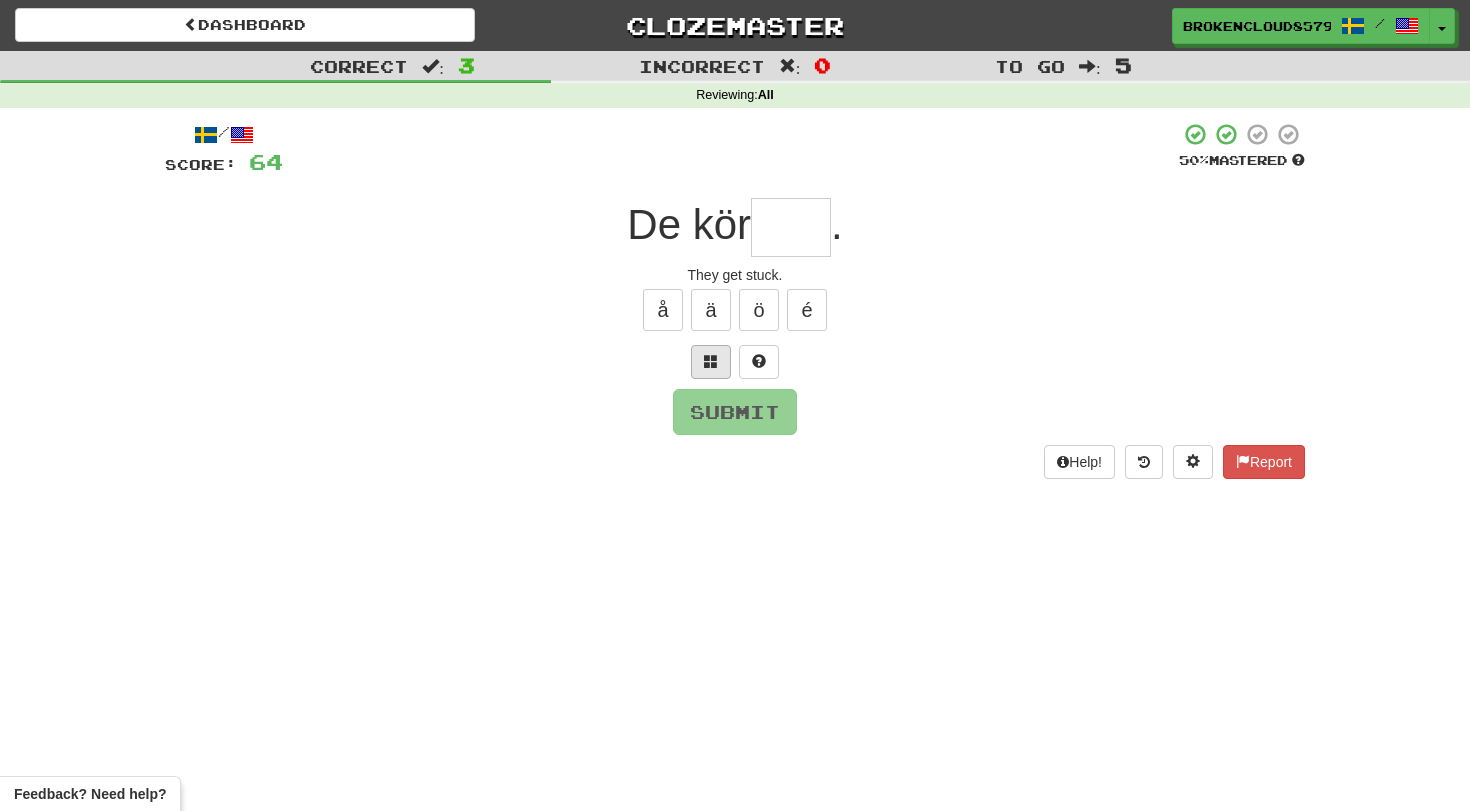 click at bounding box center [711, 362] 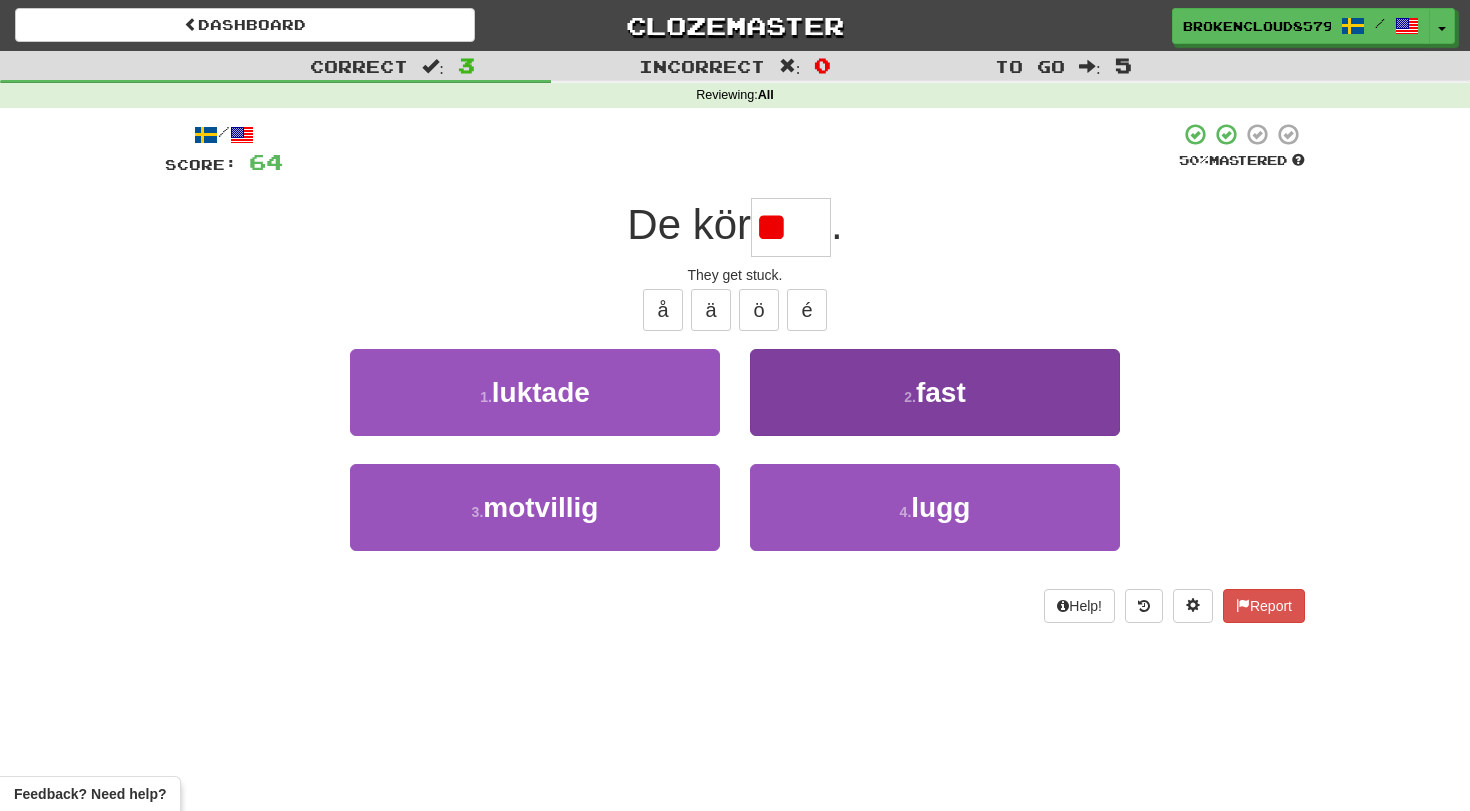 type on "*" 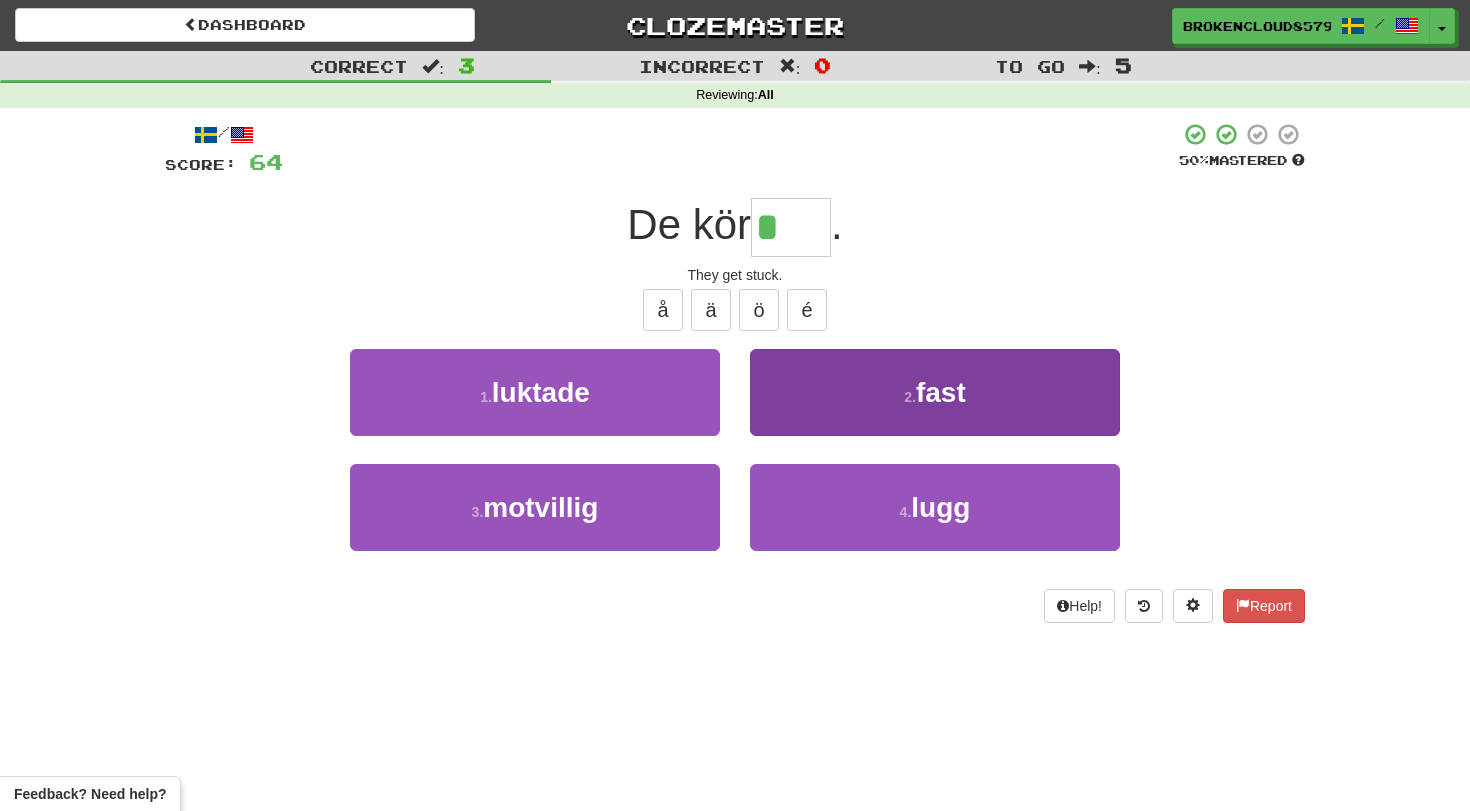 click on "2 .  fast" at bounding box center [935, 392] 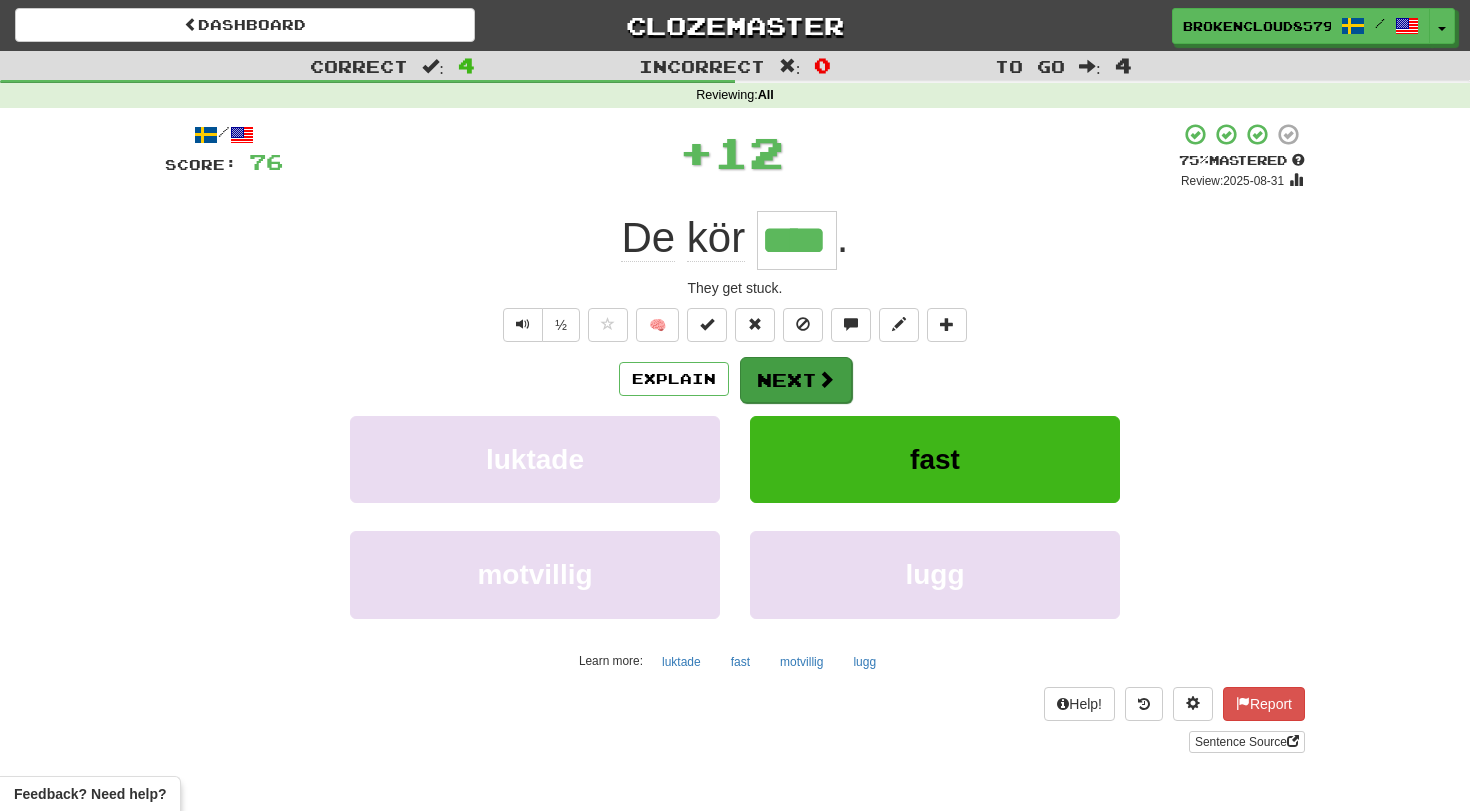 click on "Next" at bounding box center [796, 380] 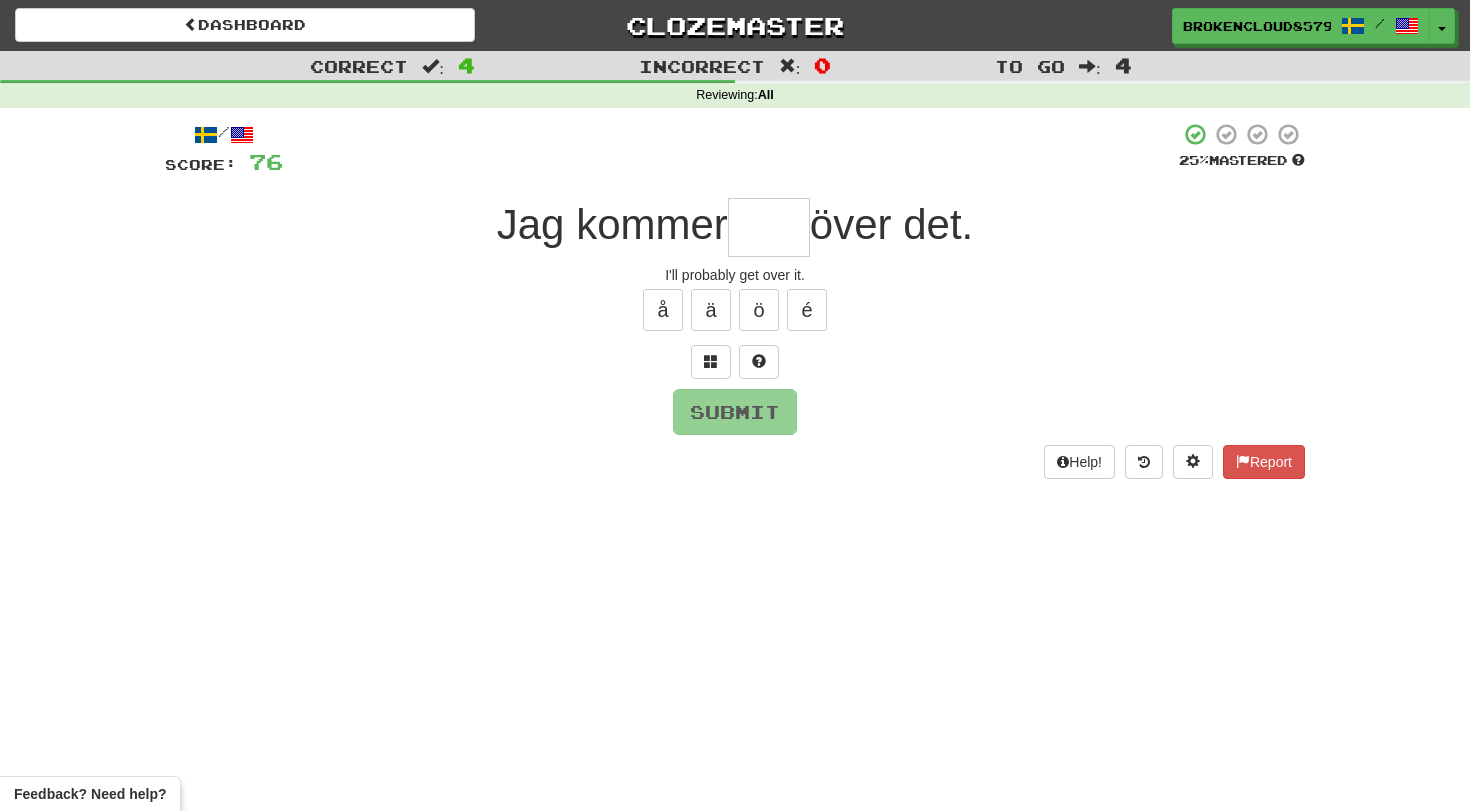 type on "*" 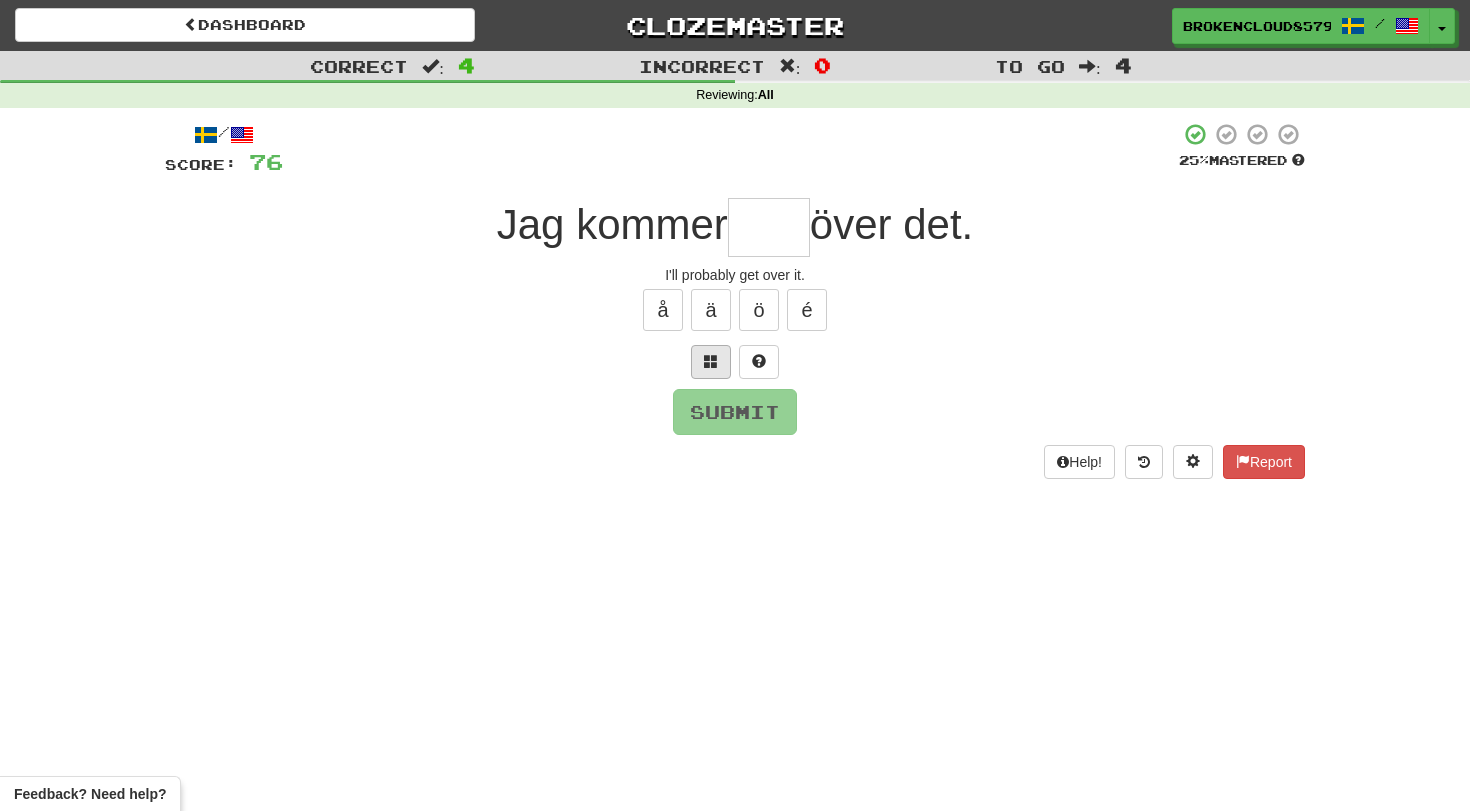 click at bounding box center [711, 362] 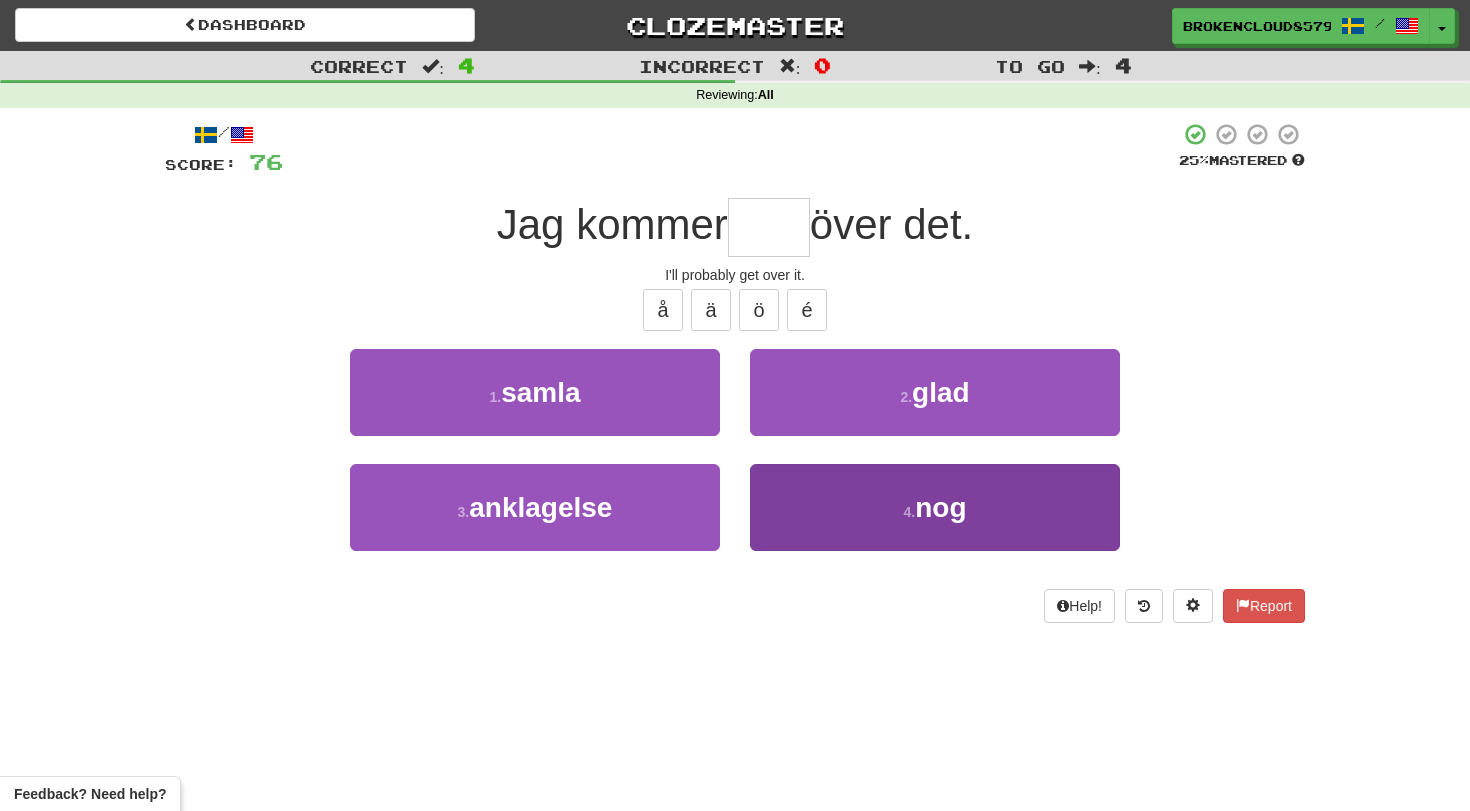 click on "4 .  nog" at bounding box center [935, 507] 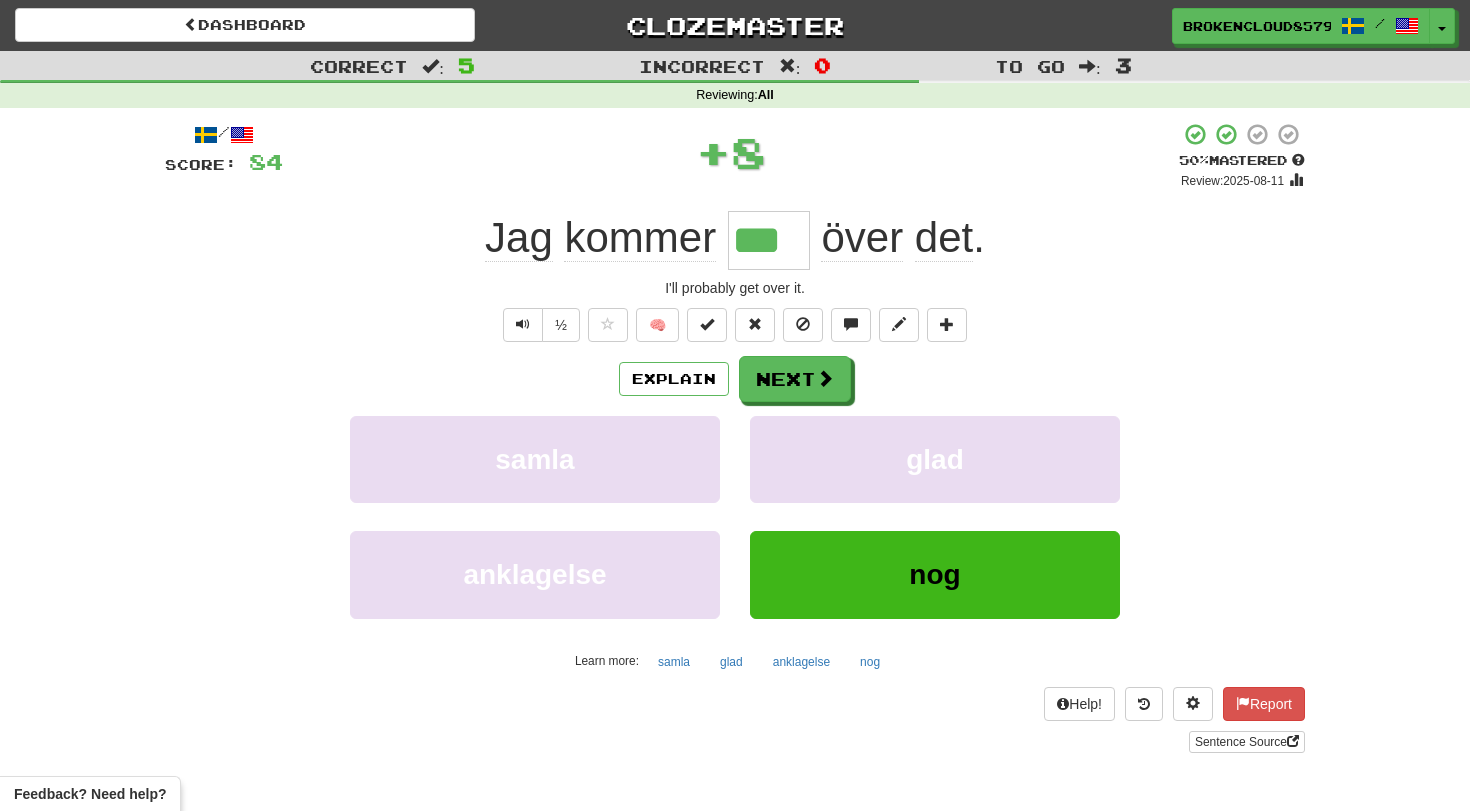 click on "glad" at bounding box center (935, 459) 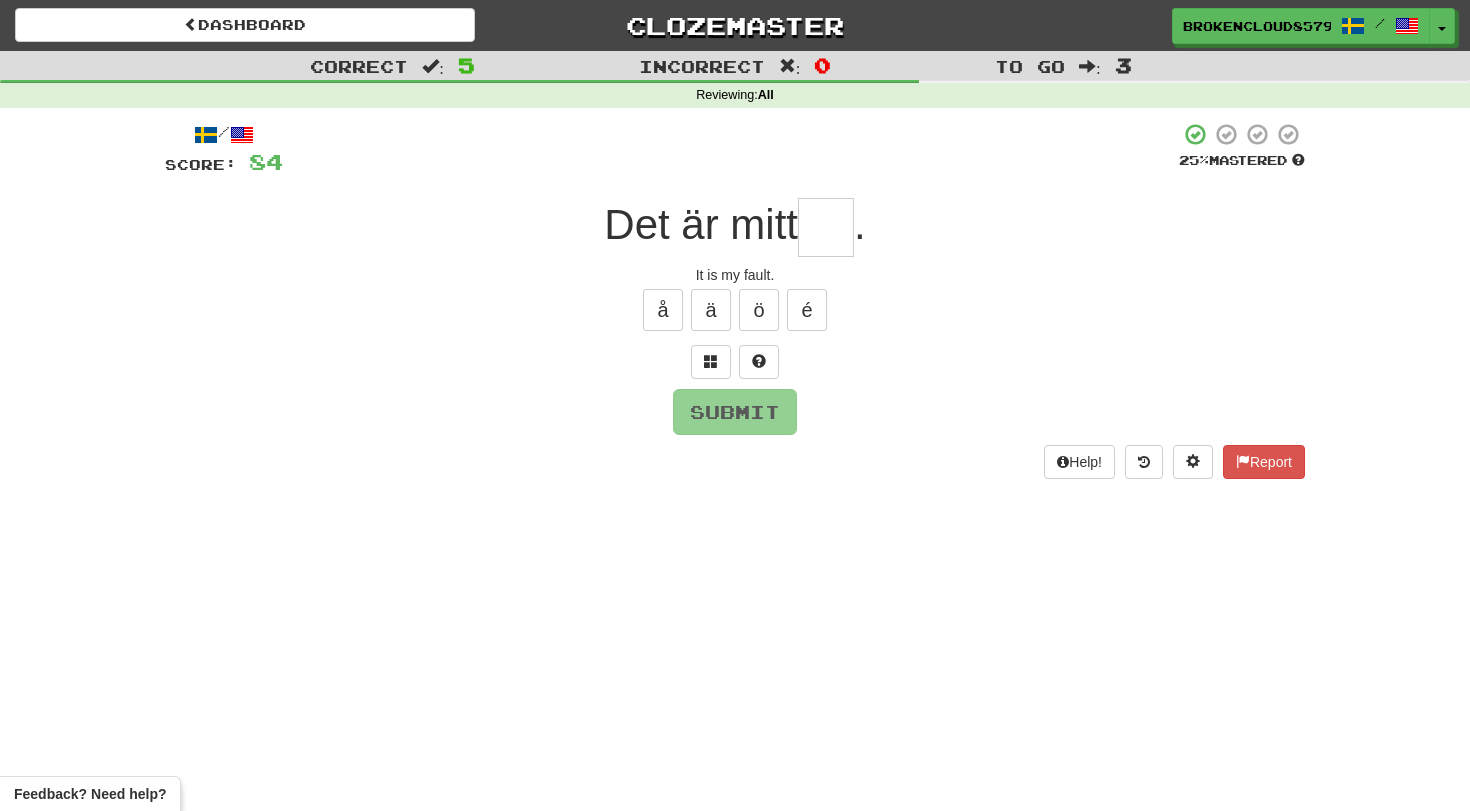 click on "Submit" at bounding box center [735, 412] 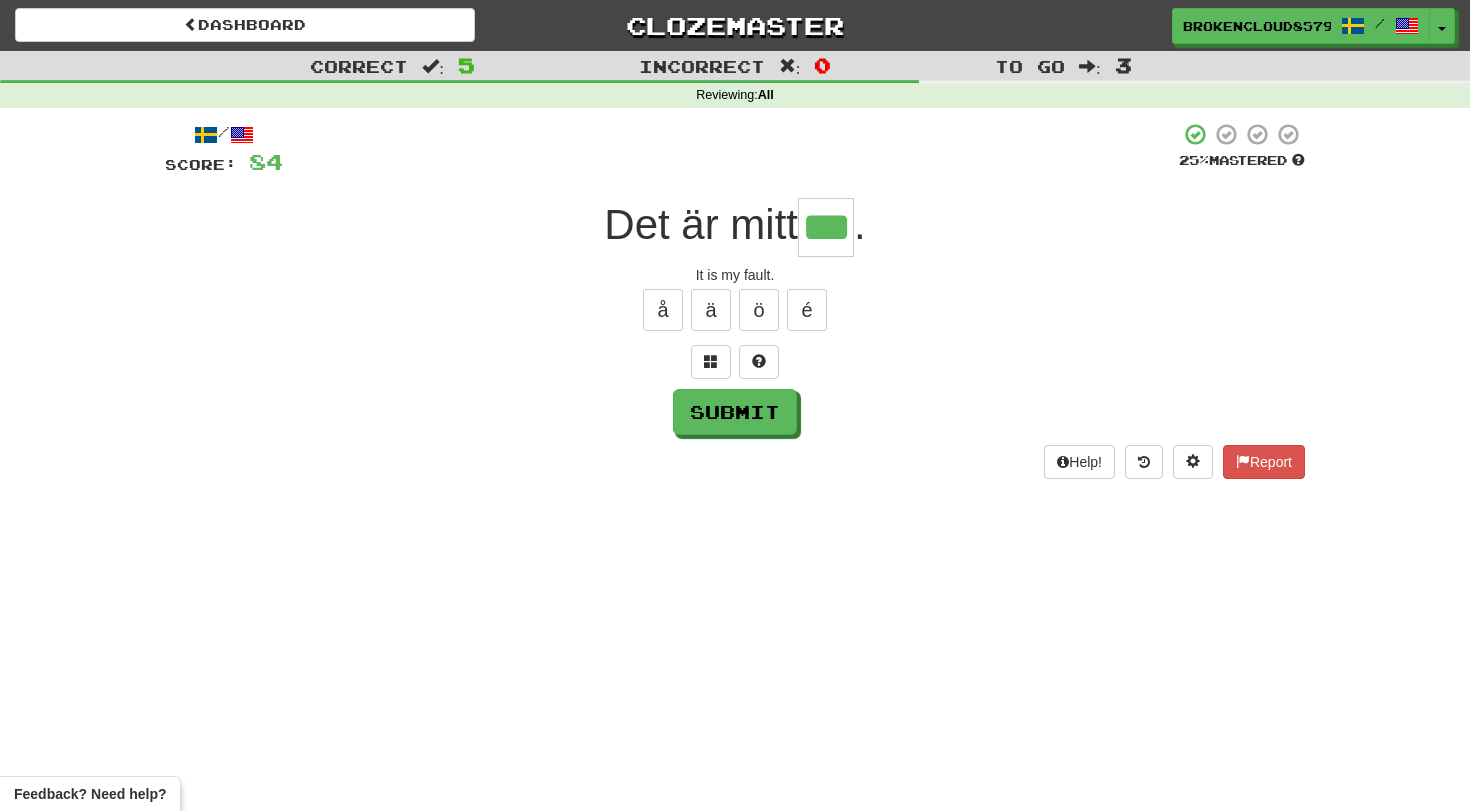 type on "***" 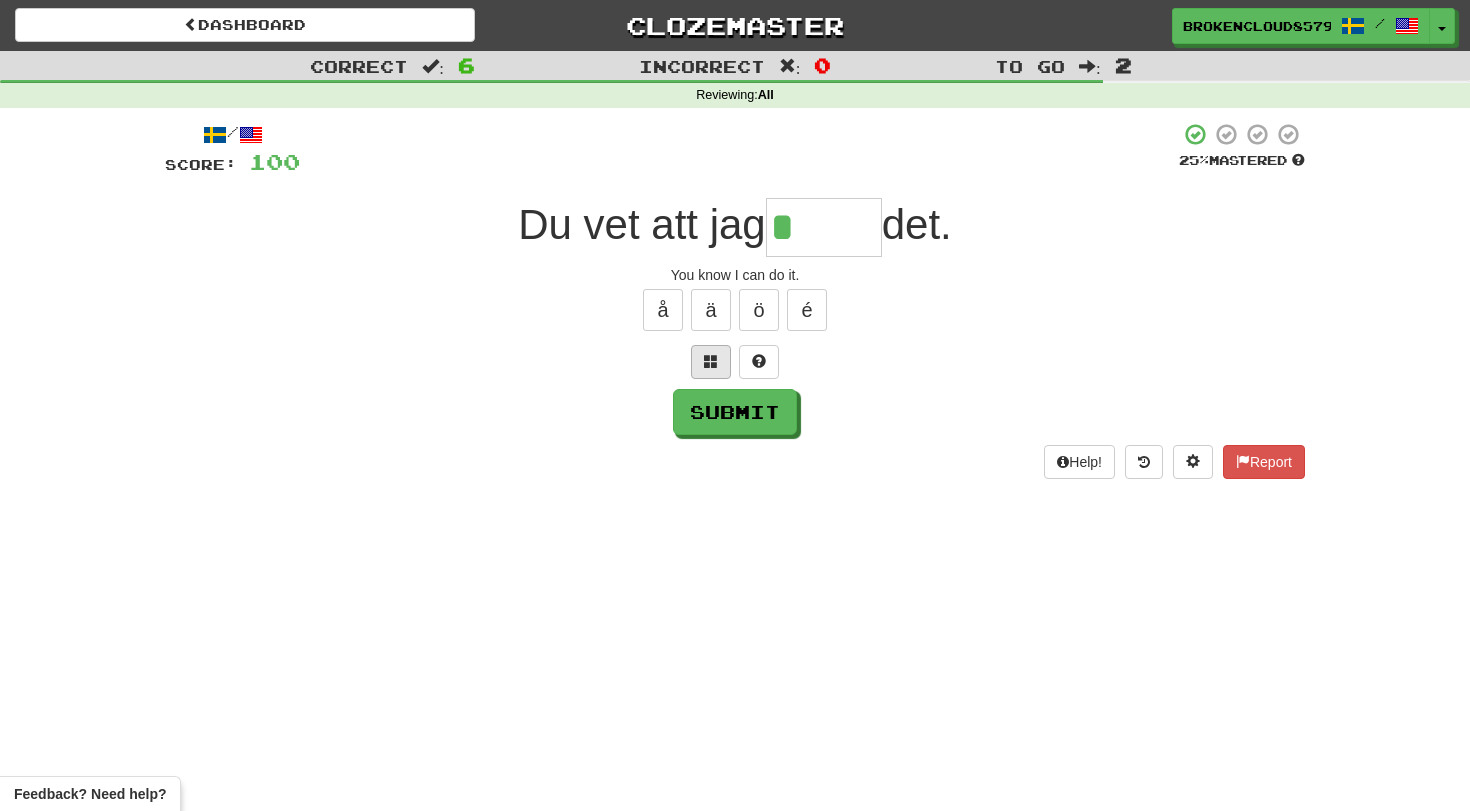 click at bounding box center (711, 361) 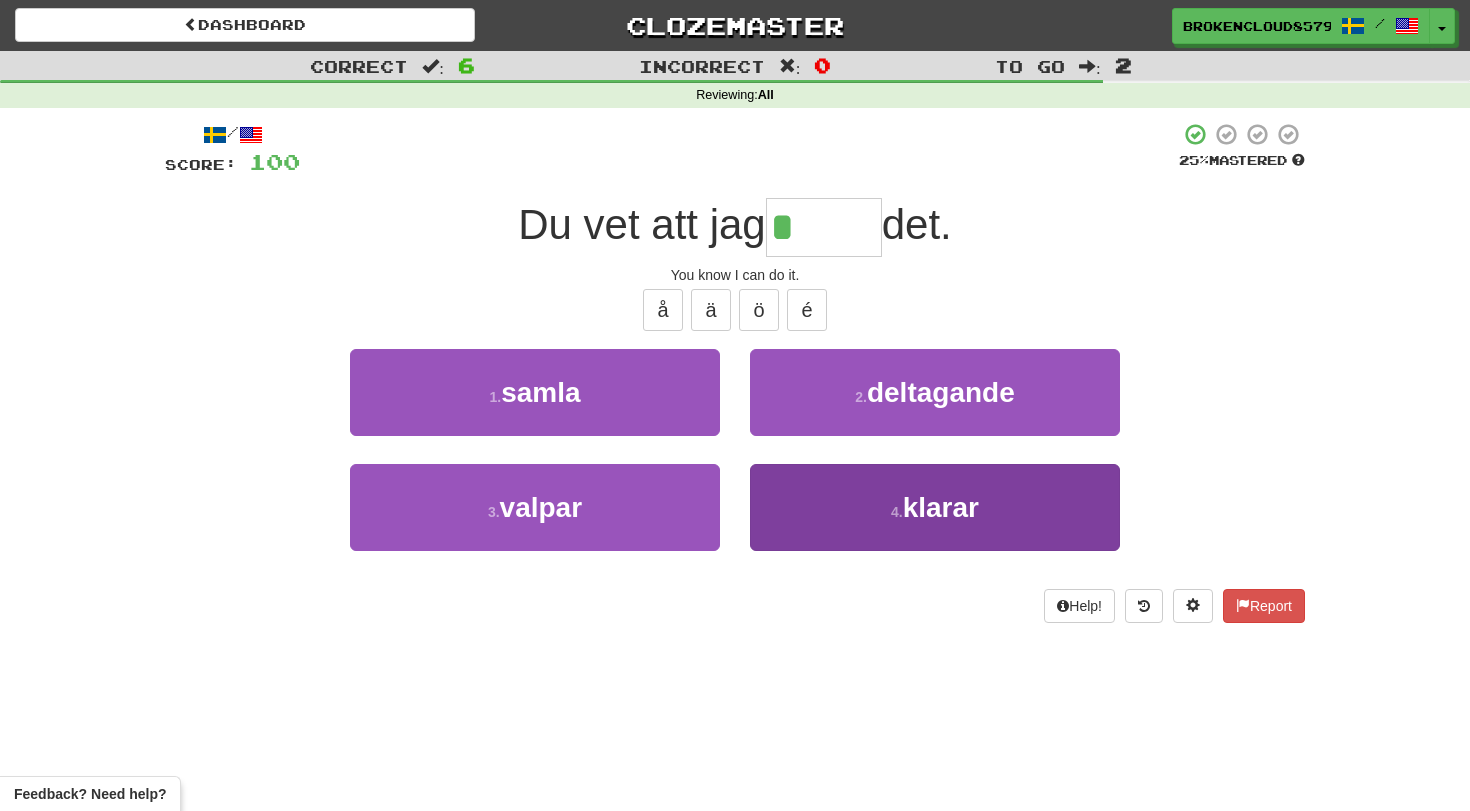 click on "4 .  klarar" at bounding box center [935, 507] 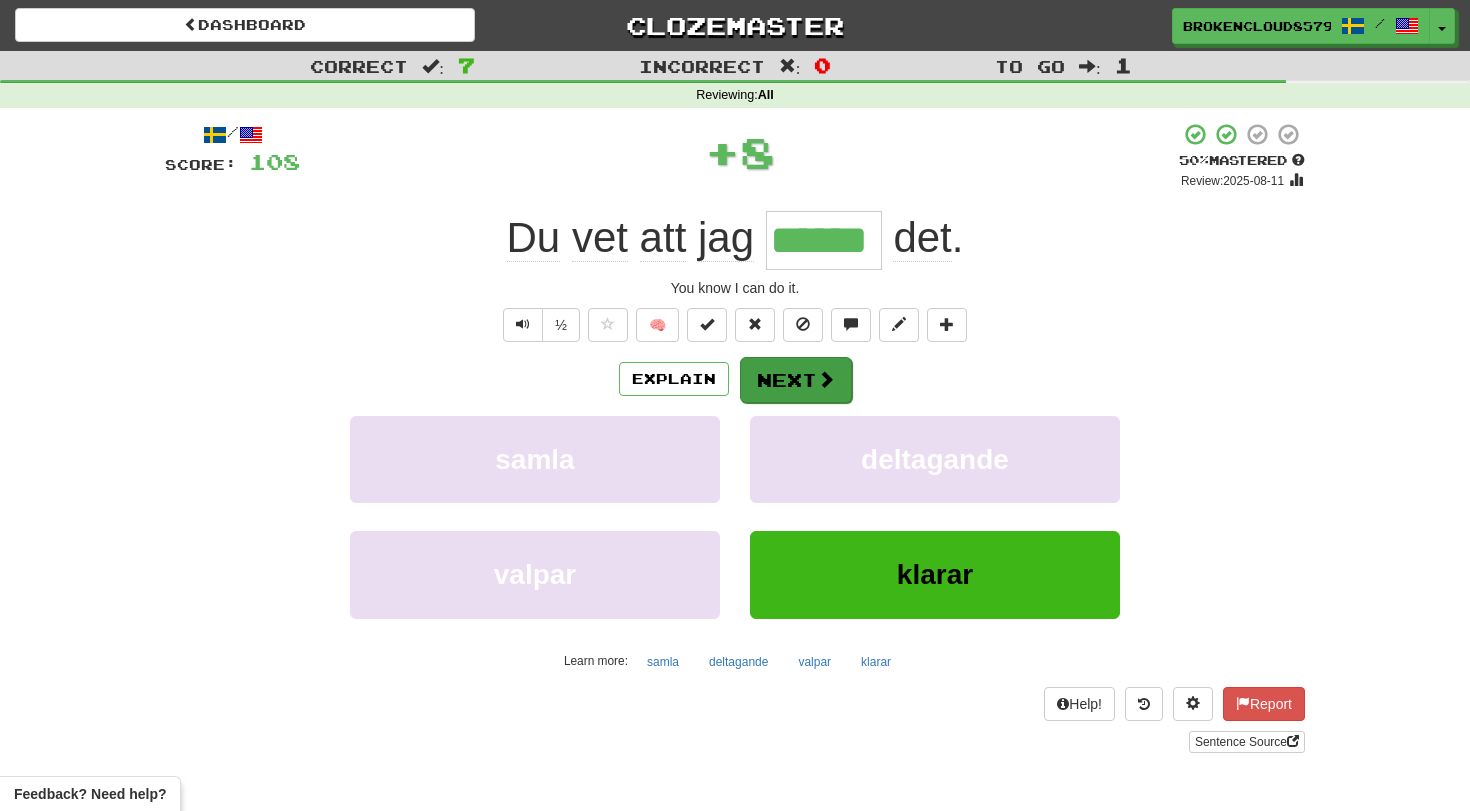 click on "Next" at bounding box center [796, 380] 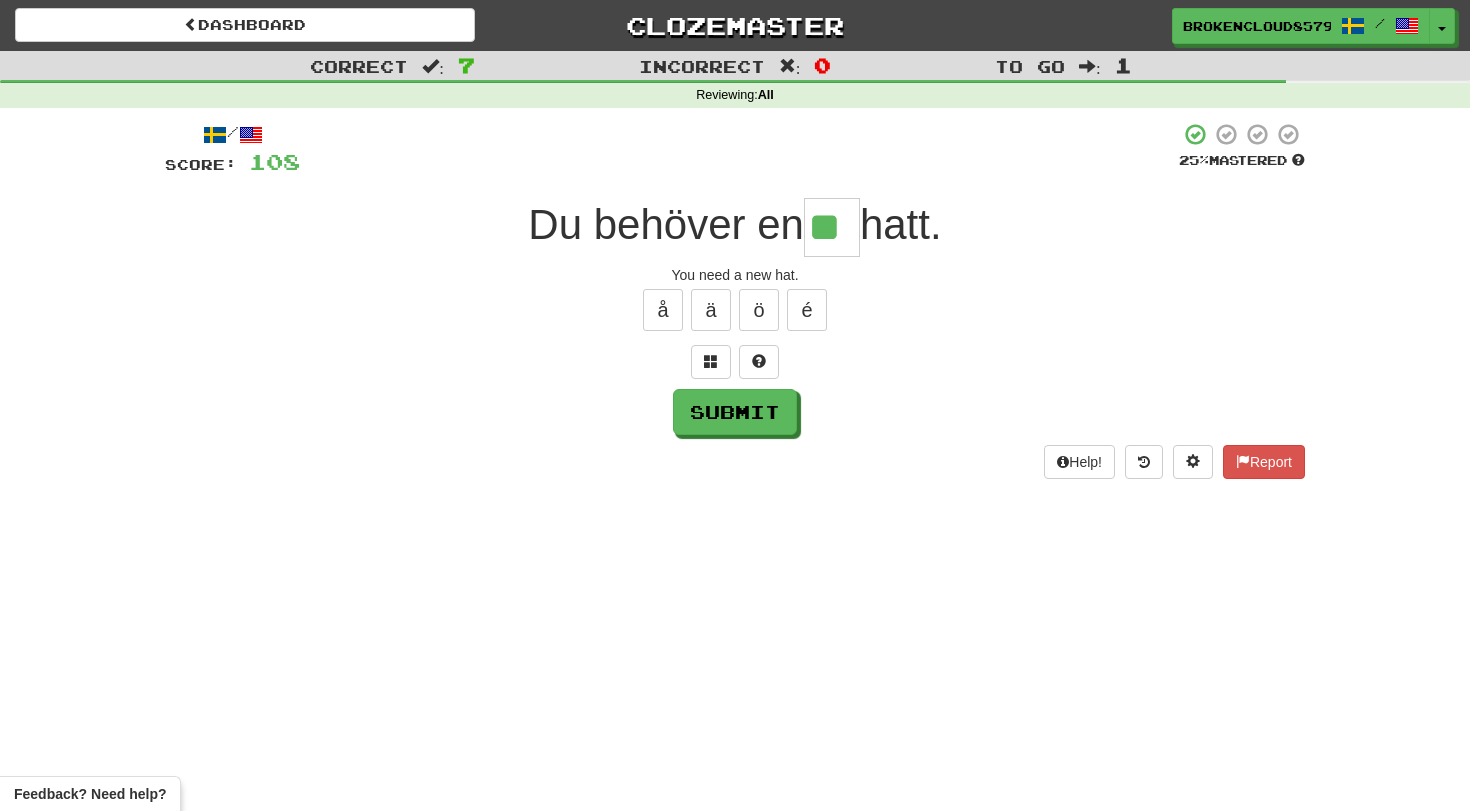 type on "**" 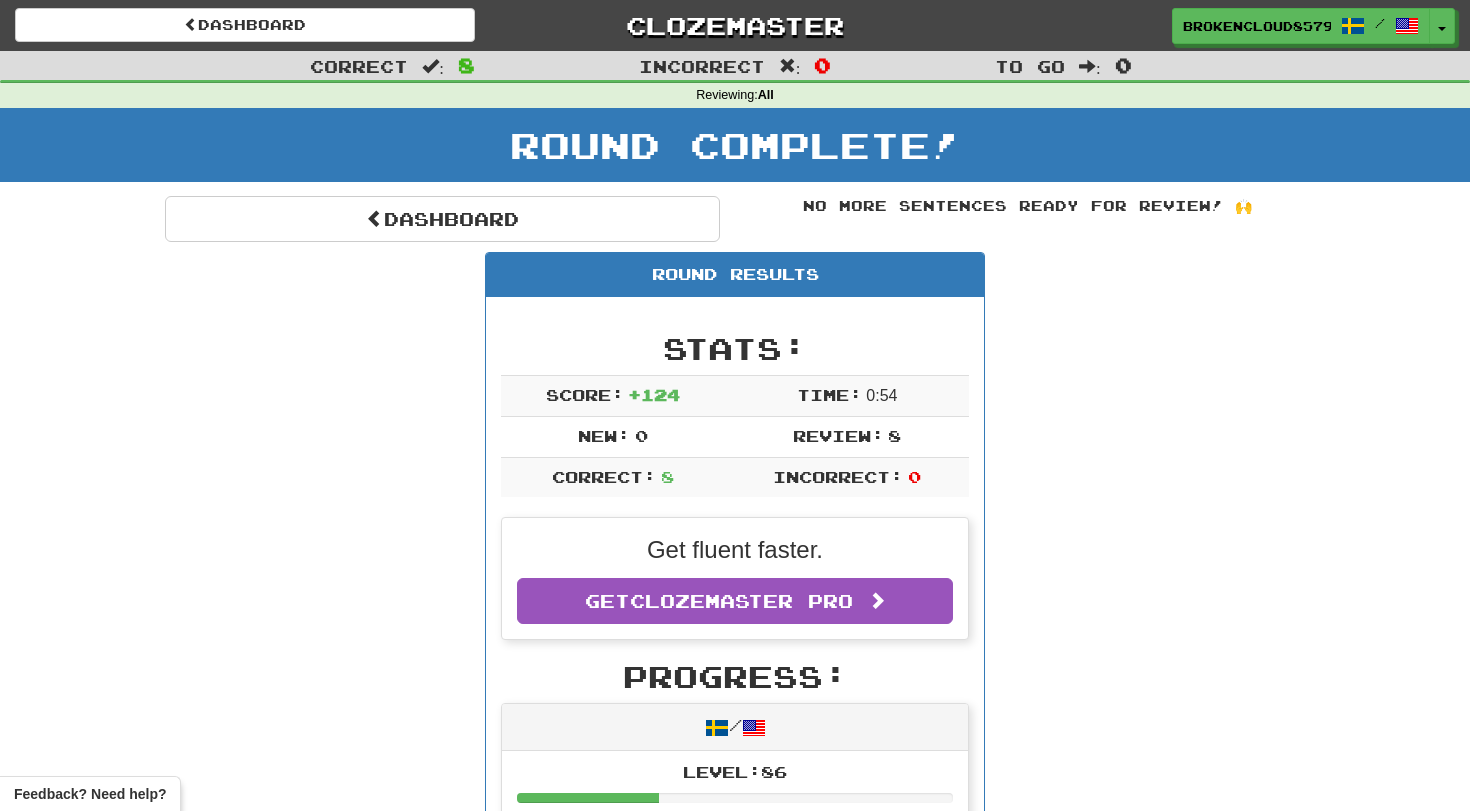 click on "Time:   0 : 54" at bounding box center [847, 395] 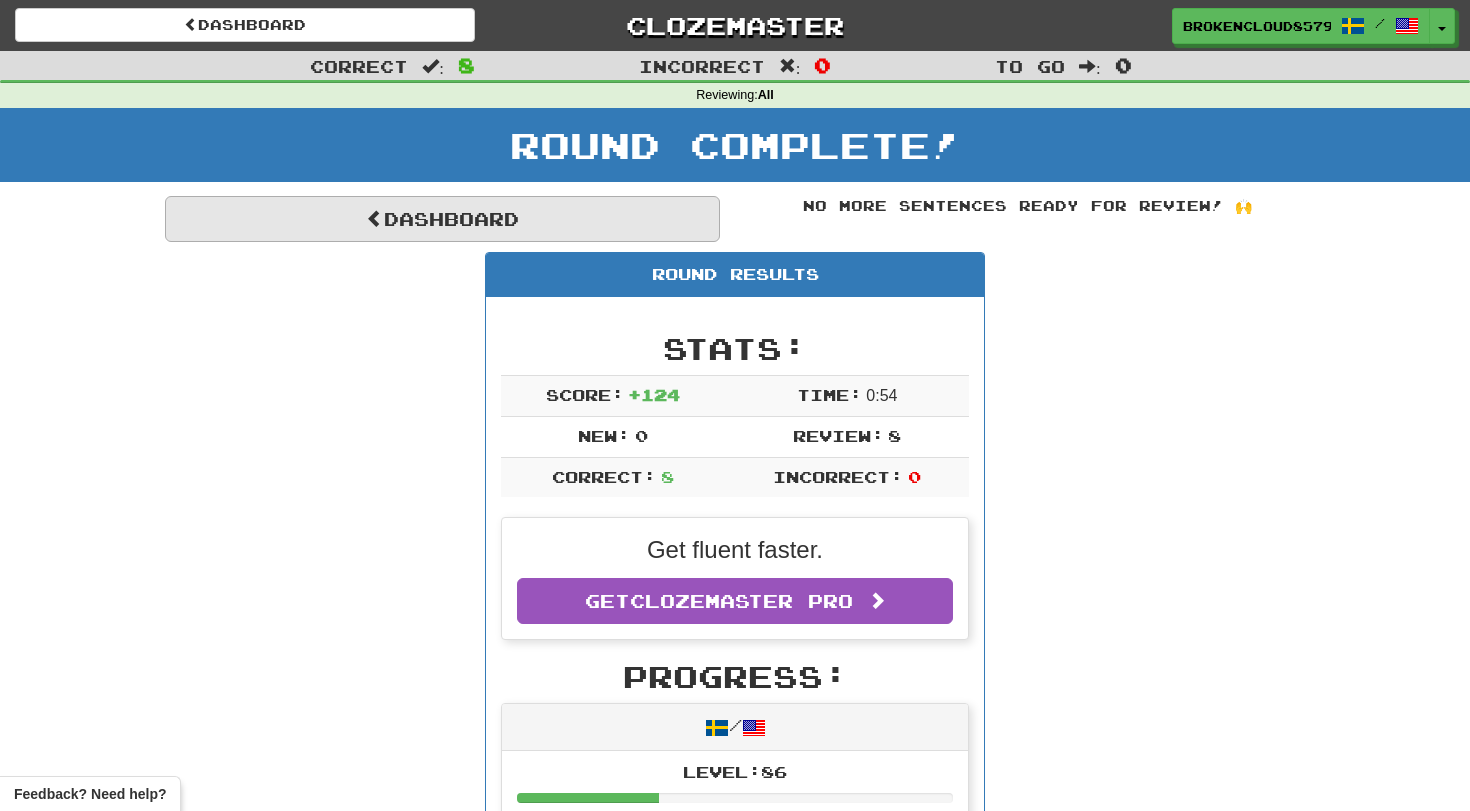 click on "Dashboard" at bounding box center [442, 219] 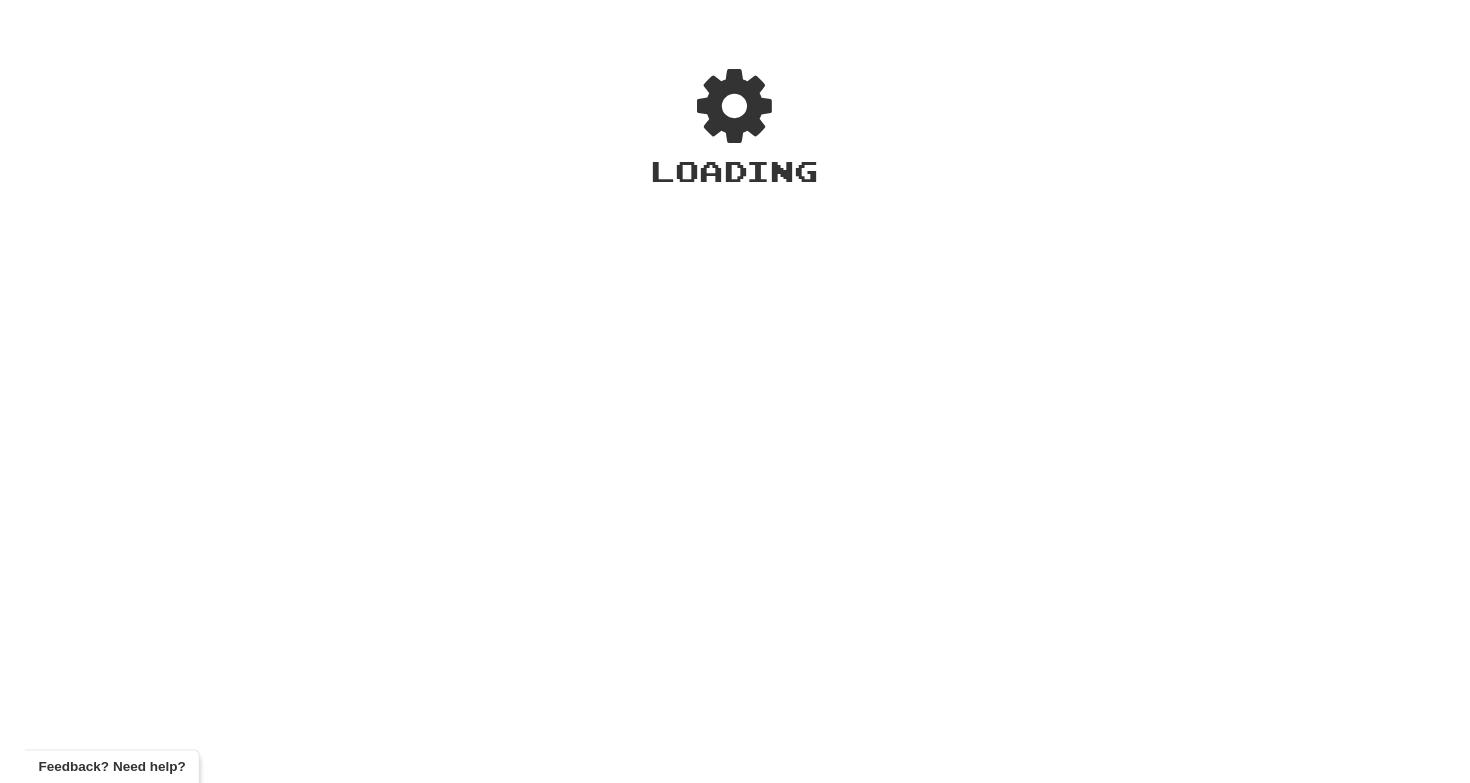 scroll, scrollTop: 0, scrollLeft: 0, axis: both 